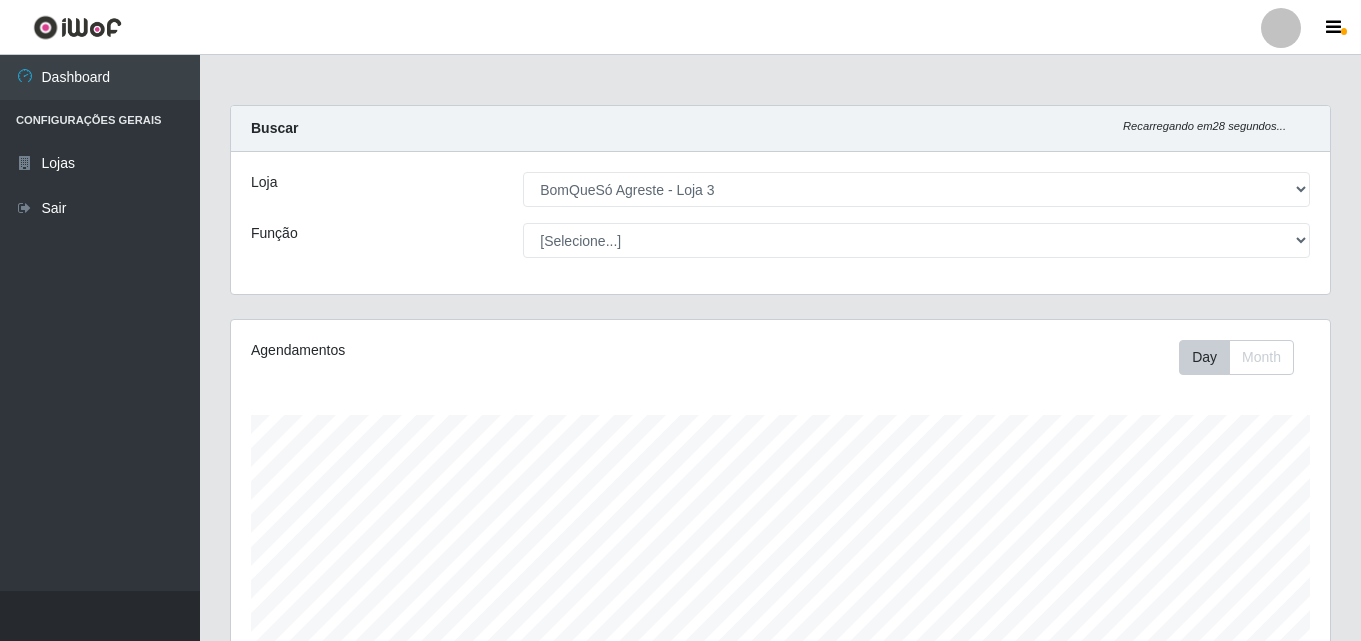 select on "215" 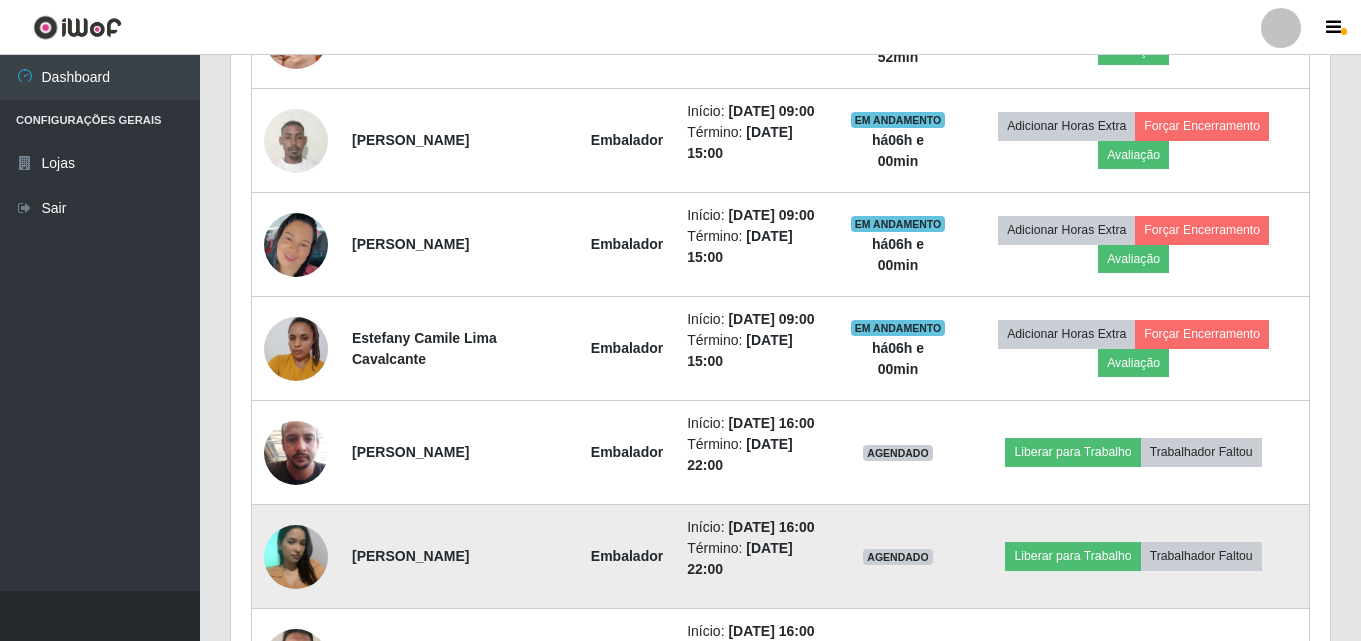 scroll, scrollTop: 999585, scrollLeft: 998901, axis: both 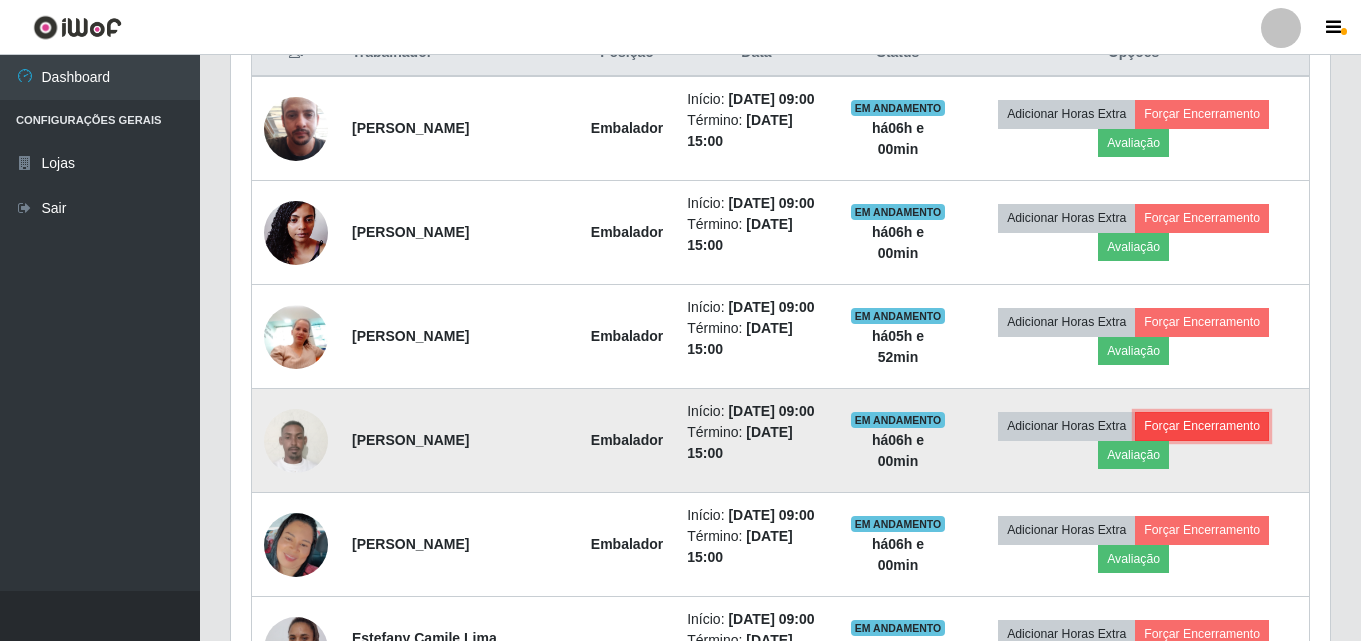 click on "Forçar Encerramento" at bounding box center [1202, 426] 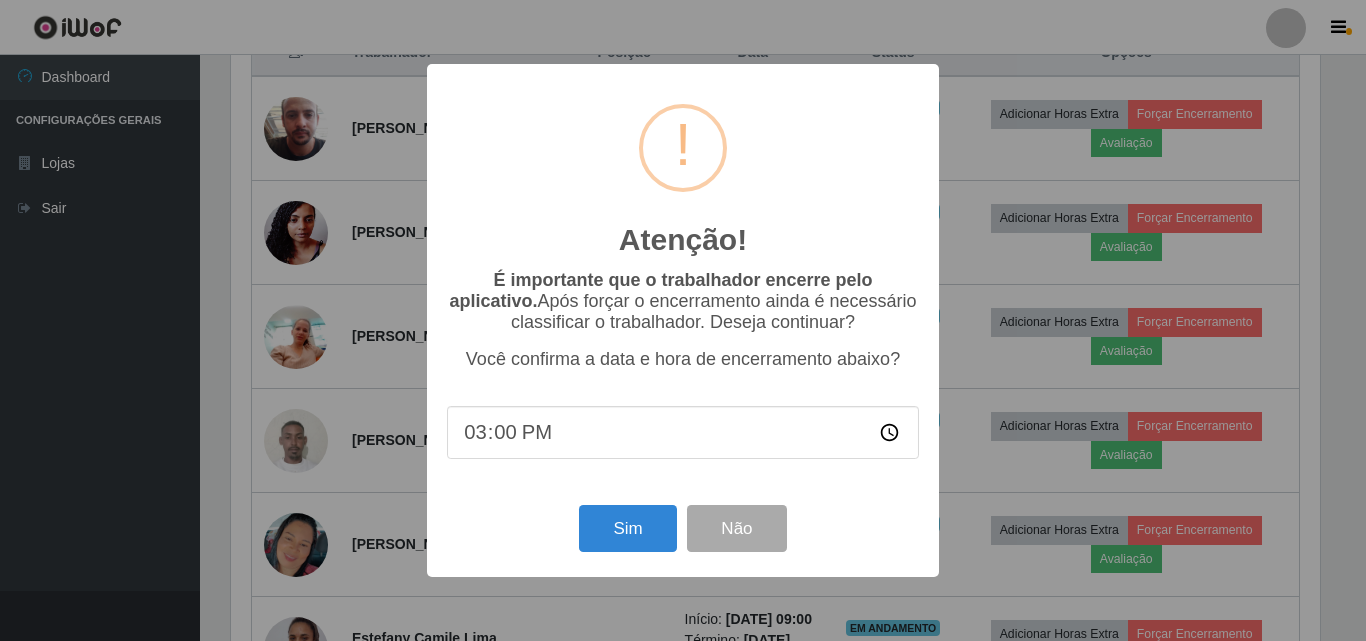 scroll, scrollTop: 999585, scrollLeft: 998911, axis: both 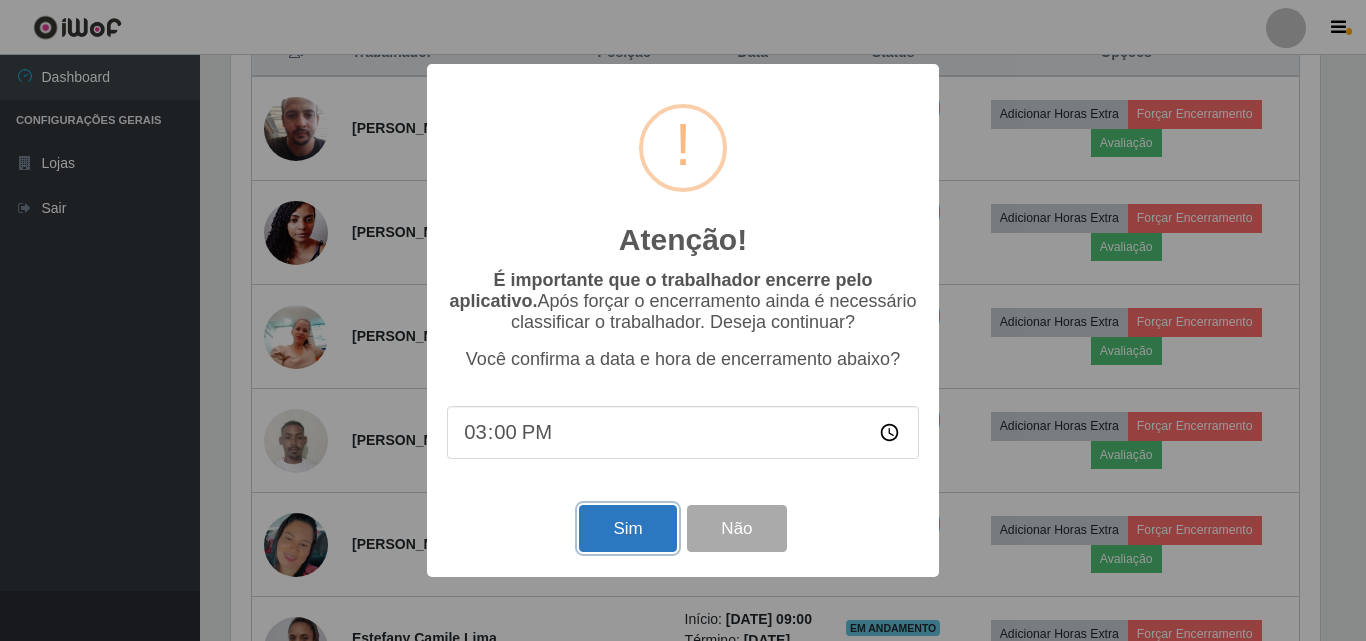 click on "Sim" at bounding box center (627, 528) 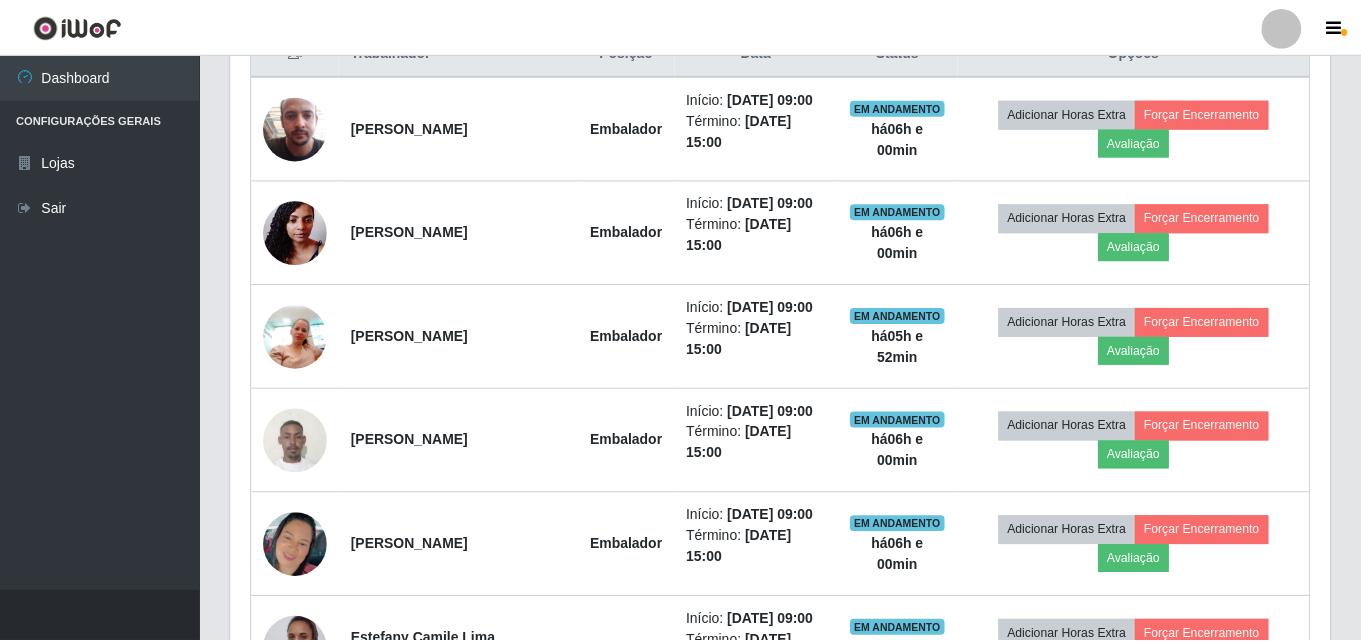 scroll, scrollTop: 999585, scrollLeft: 998901, axis: both 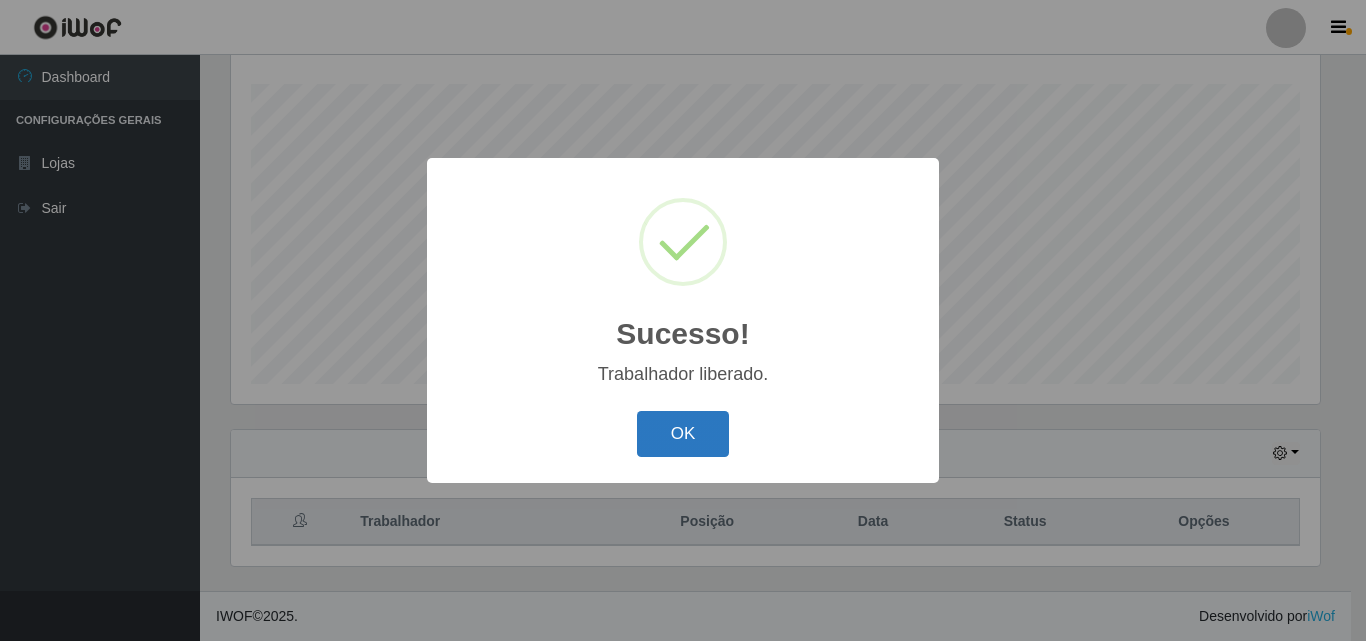 click on "OK" at bounding box center (683, 434) 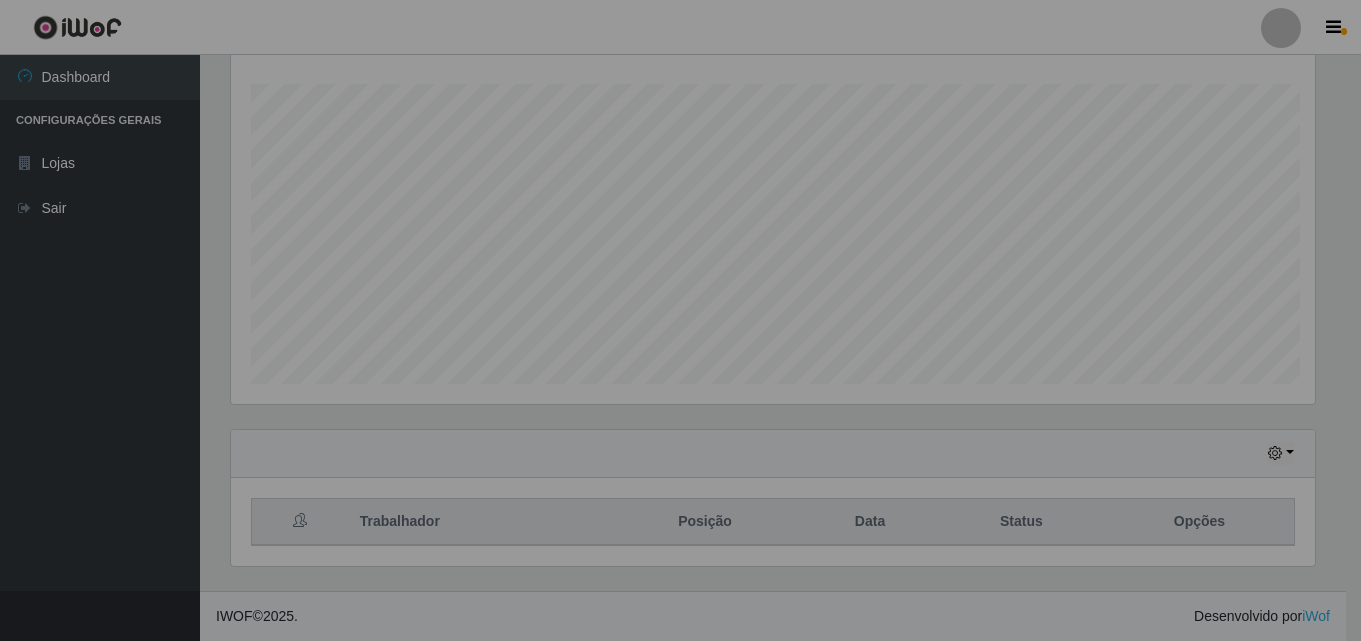 scroll, scrollTop: 999585, scrollLeft: 998901, axis: both 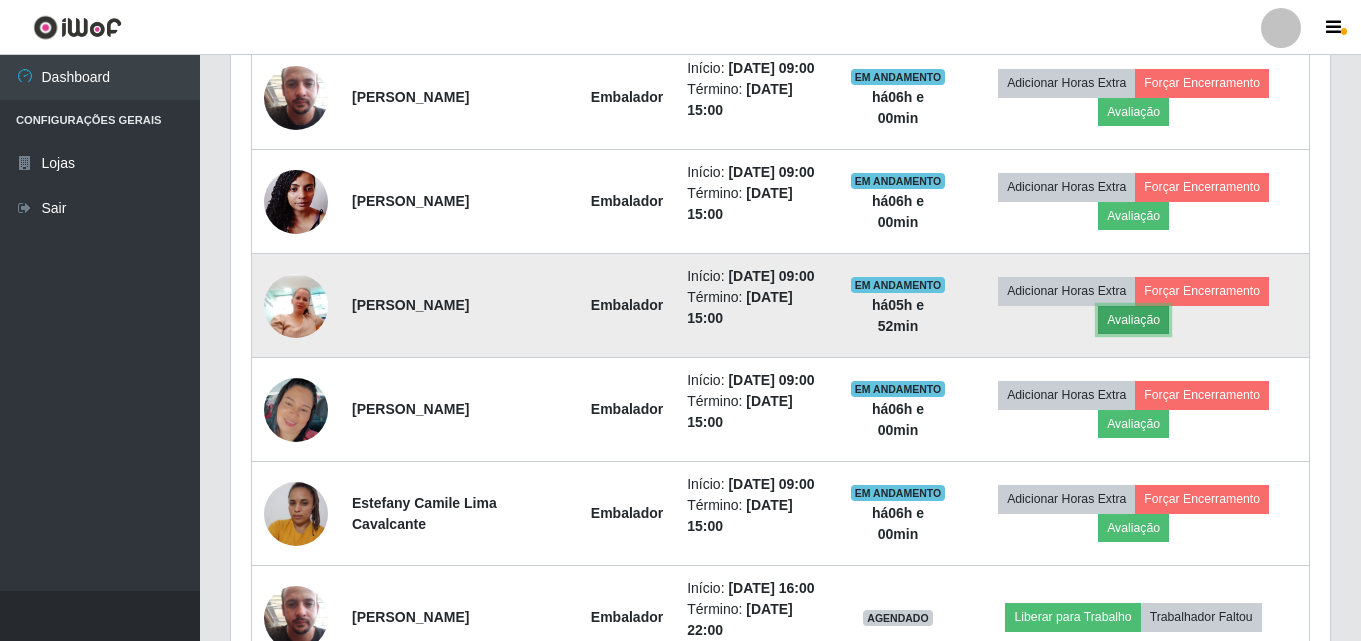 click on "Avaliação" at bounding box center (1133, 320) 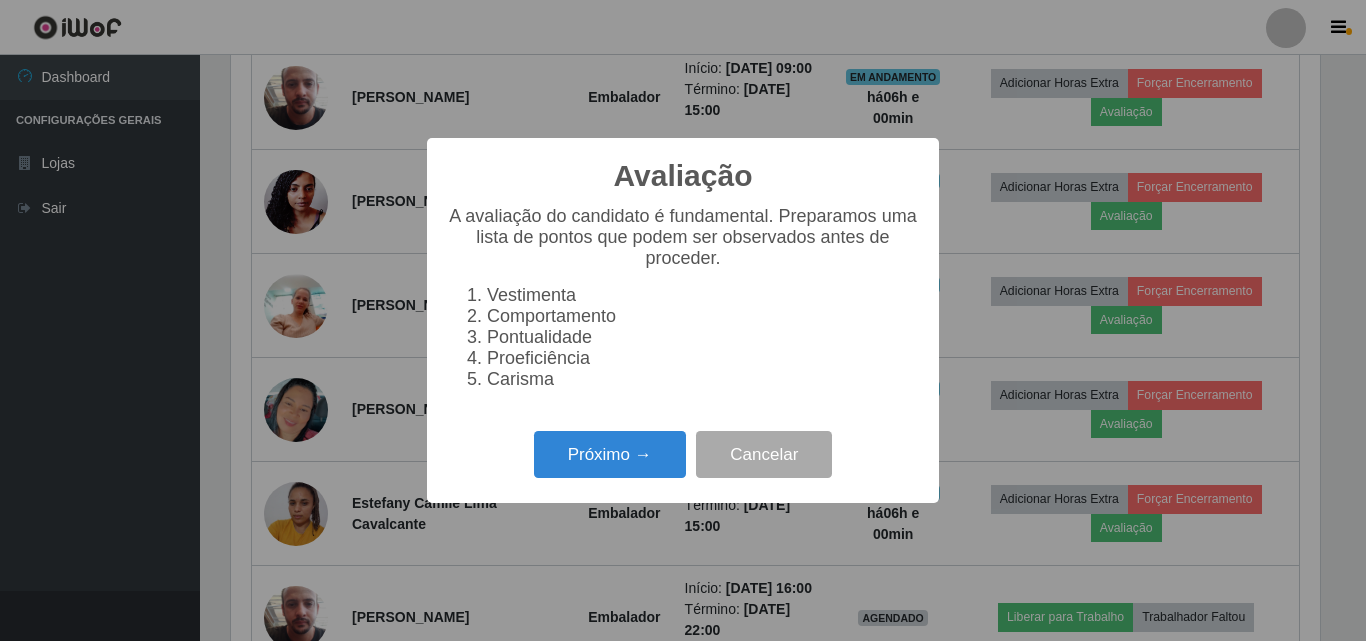 scroll, scrollTop: 999585, scrollLeft: 998911, axis: both 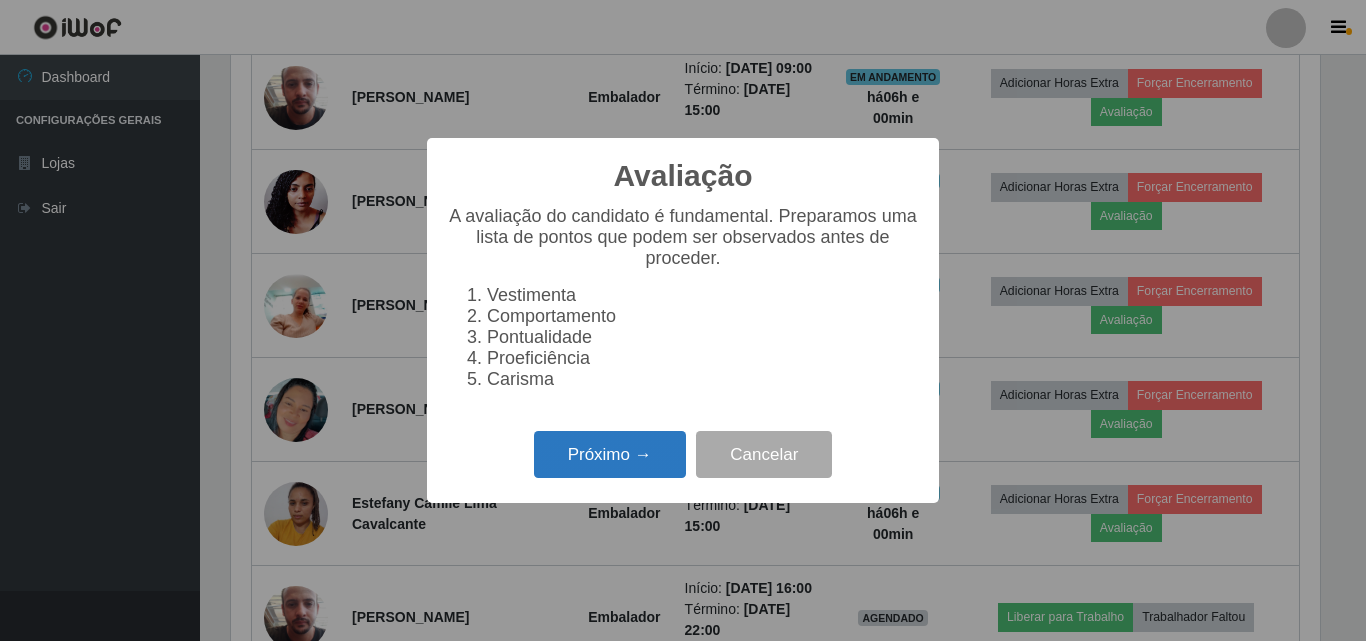 click on "Próximo →" at bounding box center [610, 454] 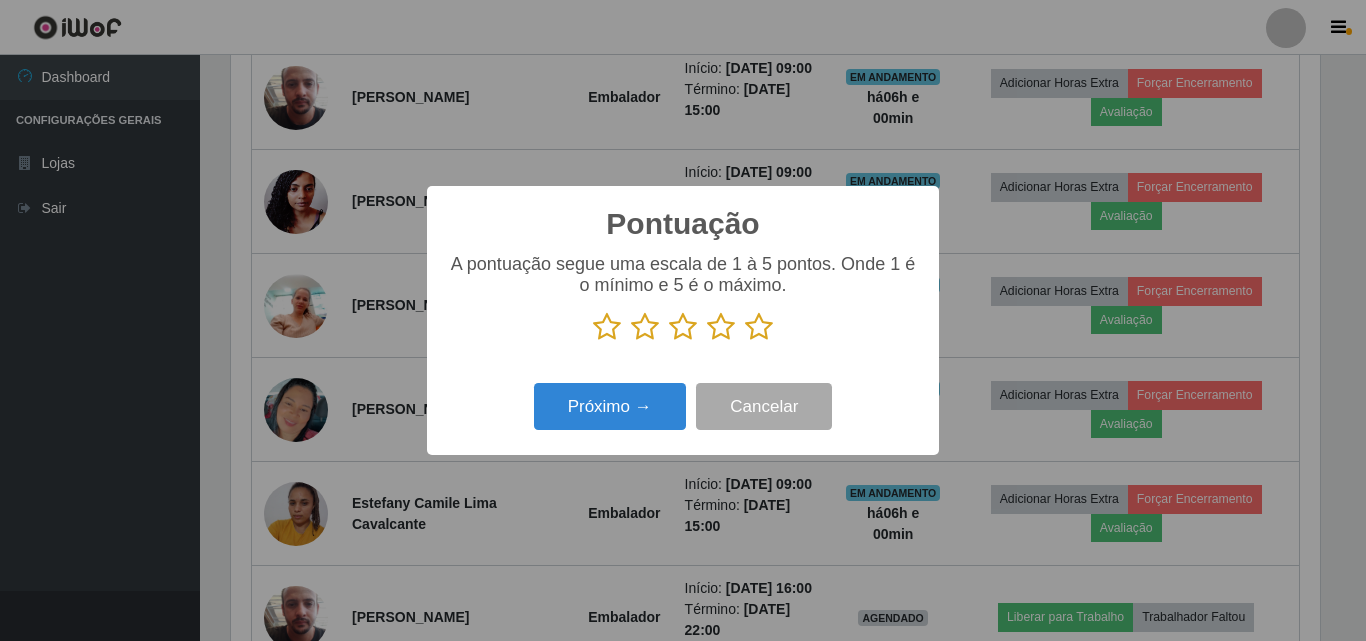 scroll, scrollTop: 999585, scrollLeft: 998911, axis: both 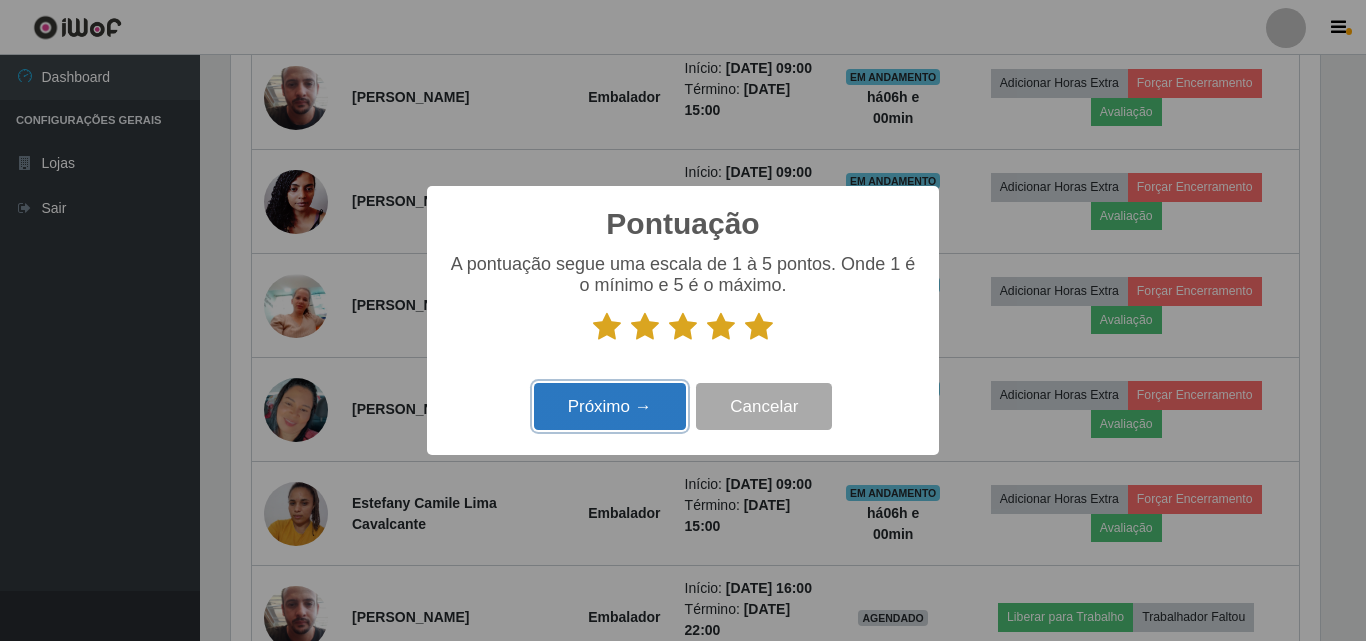 click on "Próximo →" at bounding box center [610, 406] 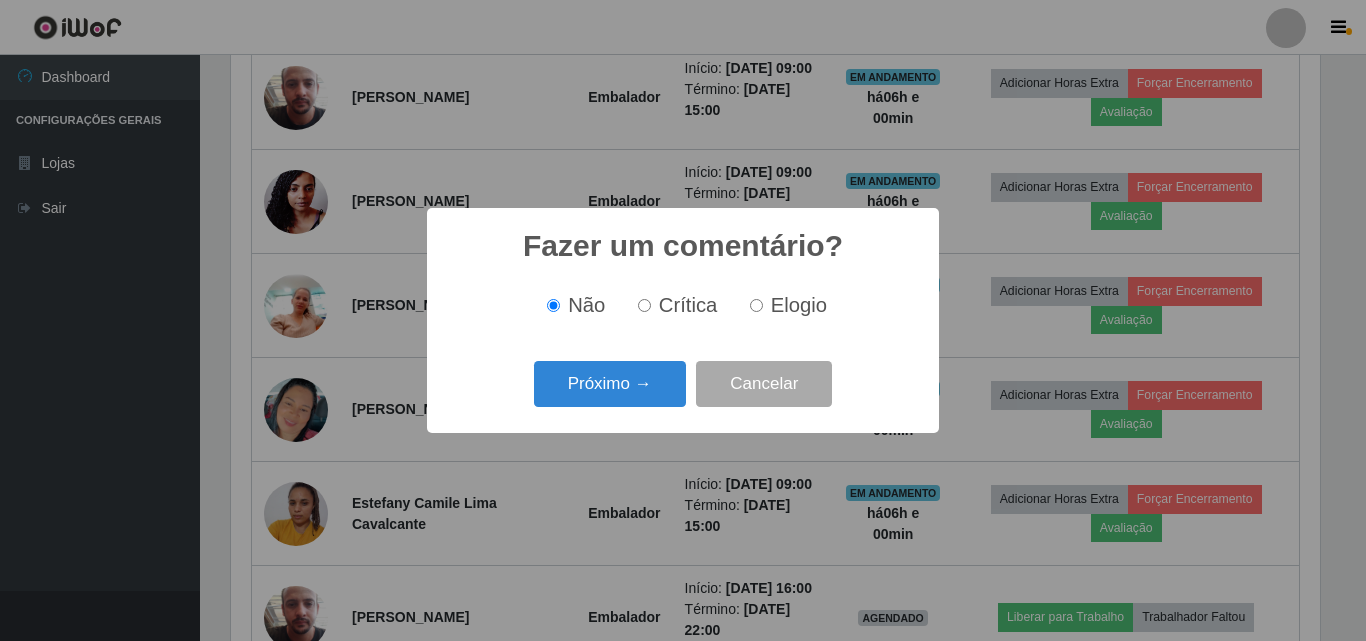 click on "Próximo →" at bounding box center [610, 384] 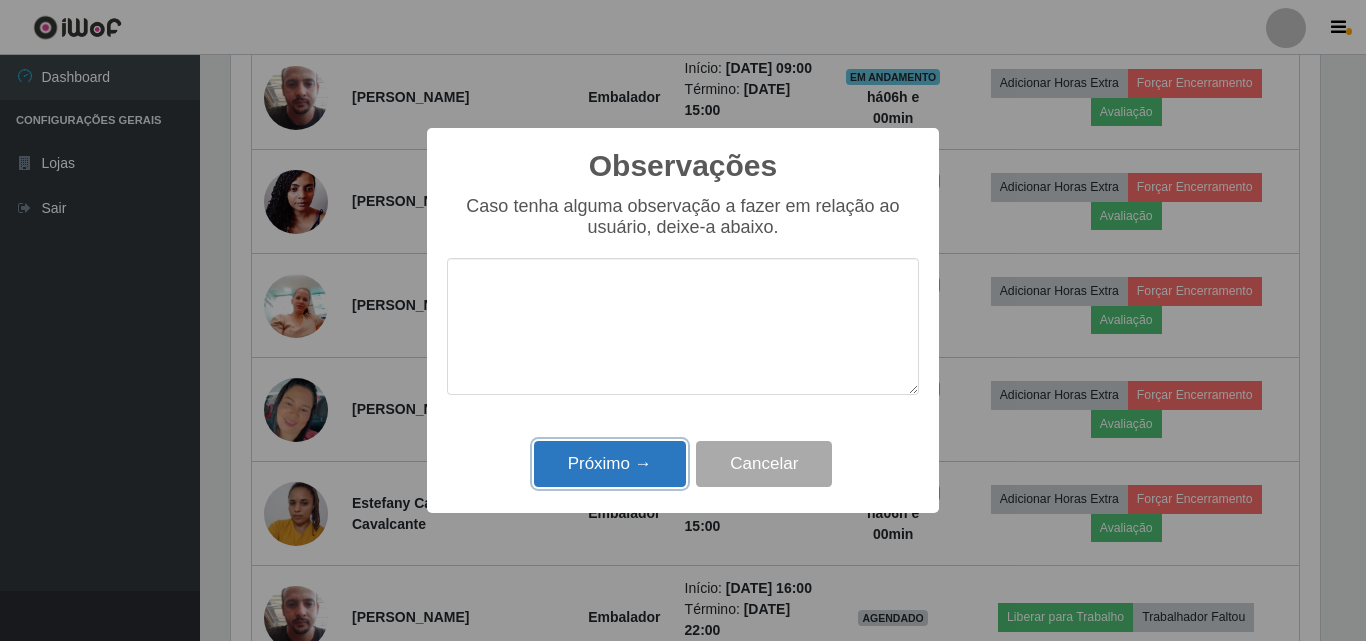 click on "Próximo →" at bounding box center [610, 464] 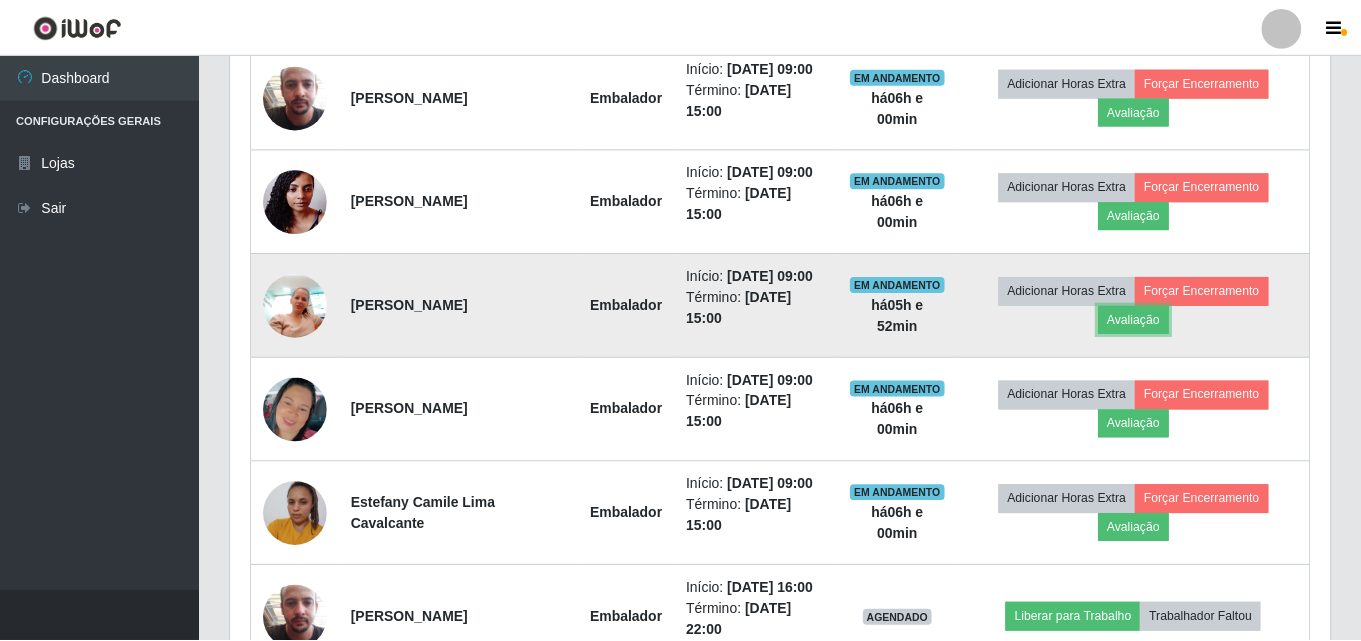 scroll, scrollTop: 999585, scrollLeft: 998901, axis: both 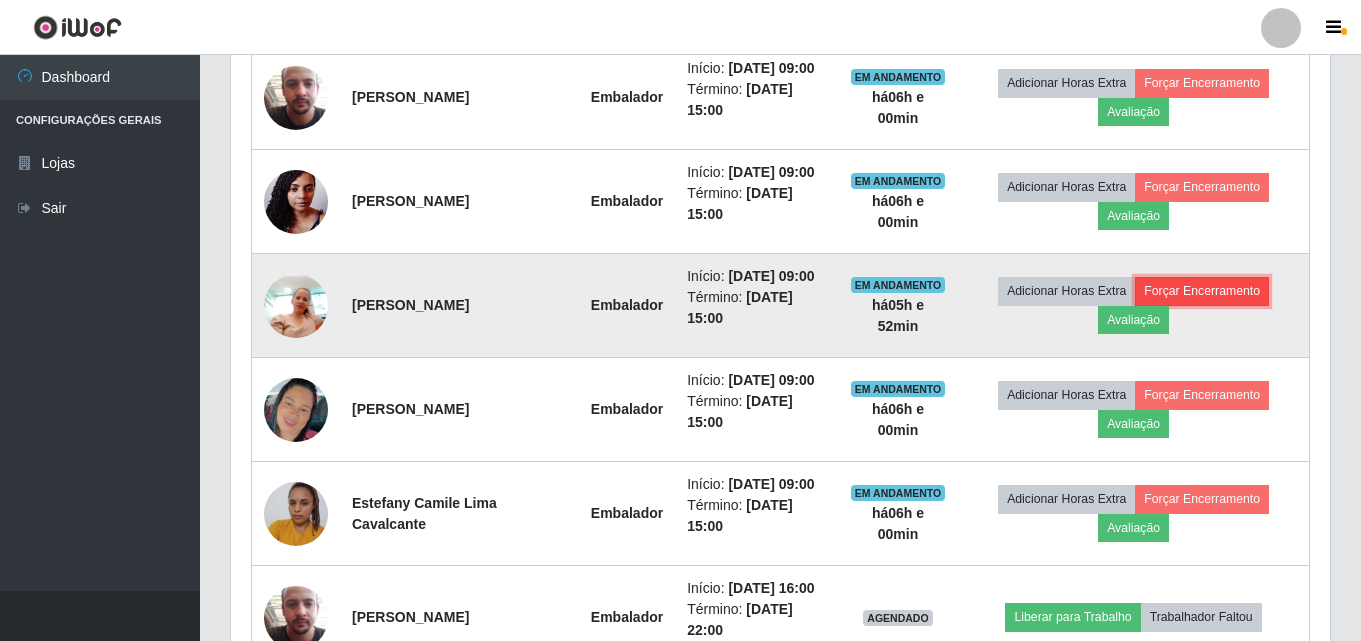 click on "Forçar Encerramento" at bounding box center [1202, 291] 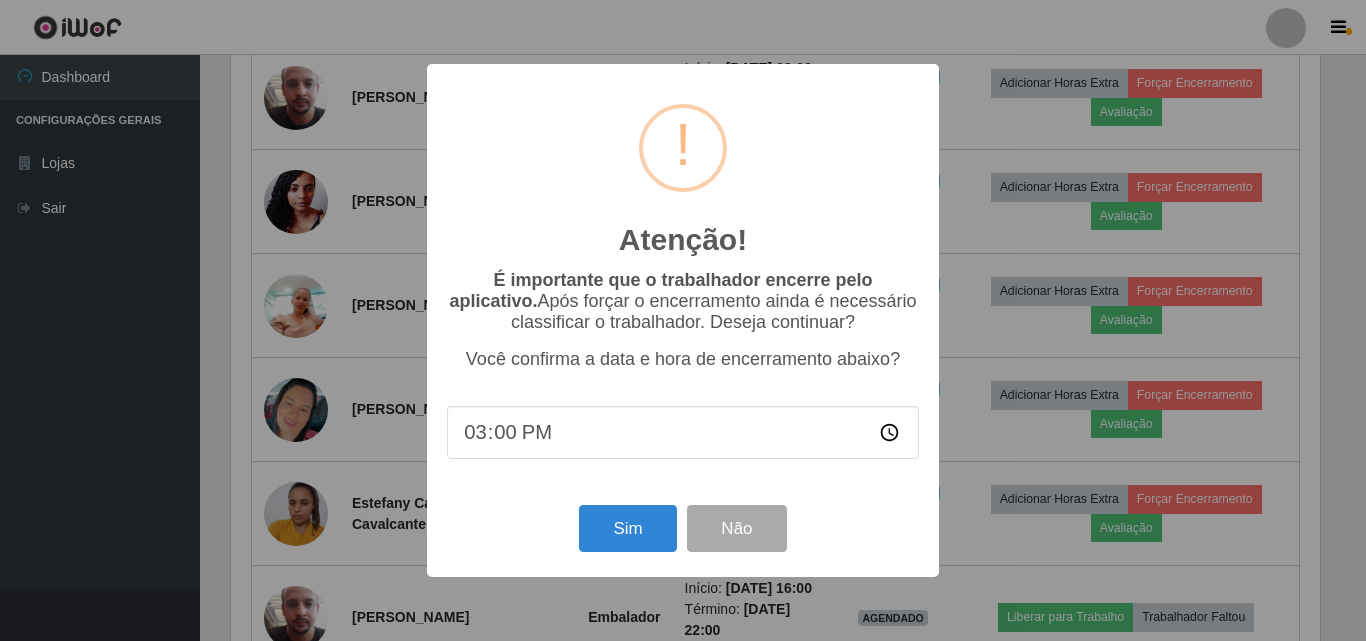 scroll, scrollTop: 999585, scrollLeft: 998911, axis: both 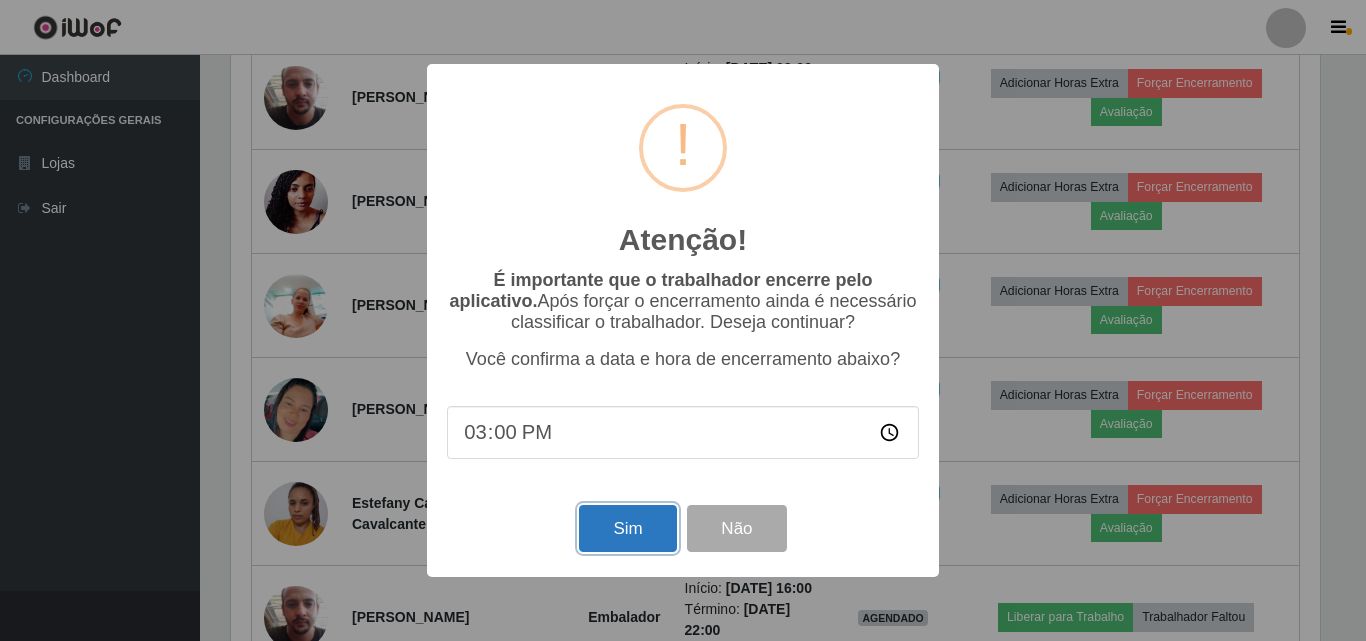 click on "Sim" at bounding box center (627, 528) 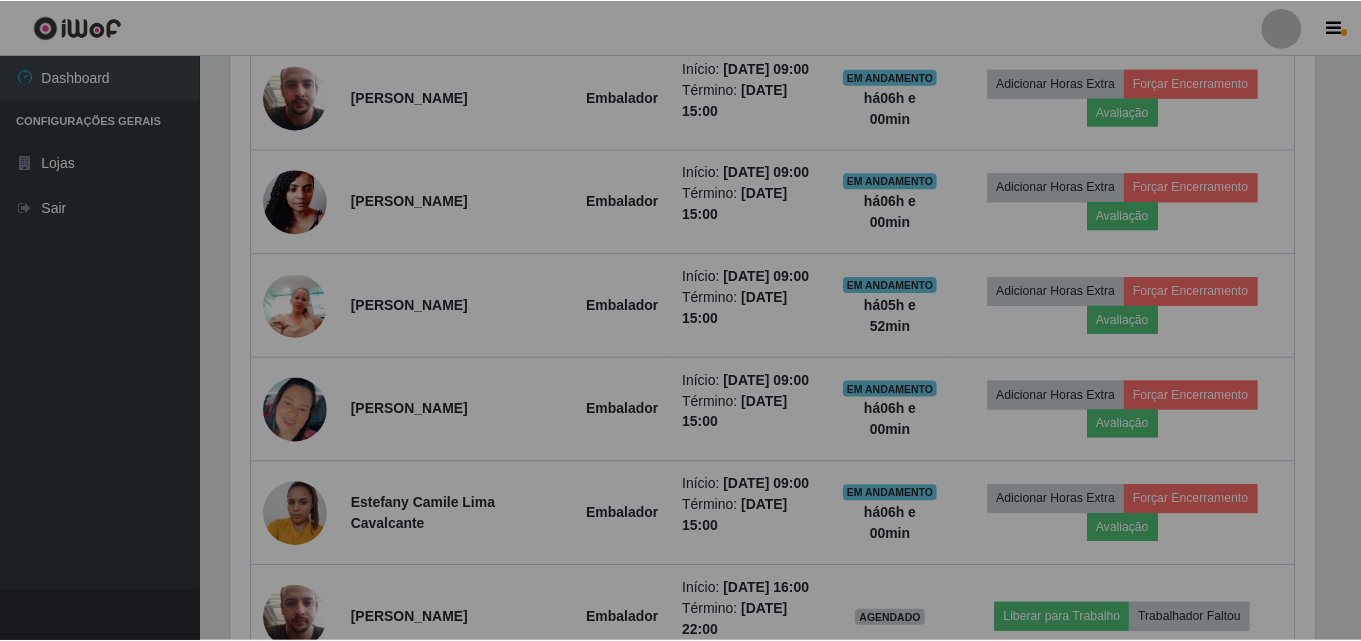 scroll, scrollTop: 999585, scrollLeft: 998901, axis: both 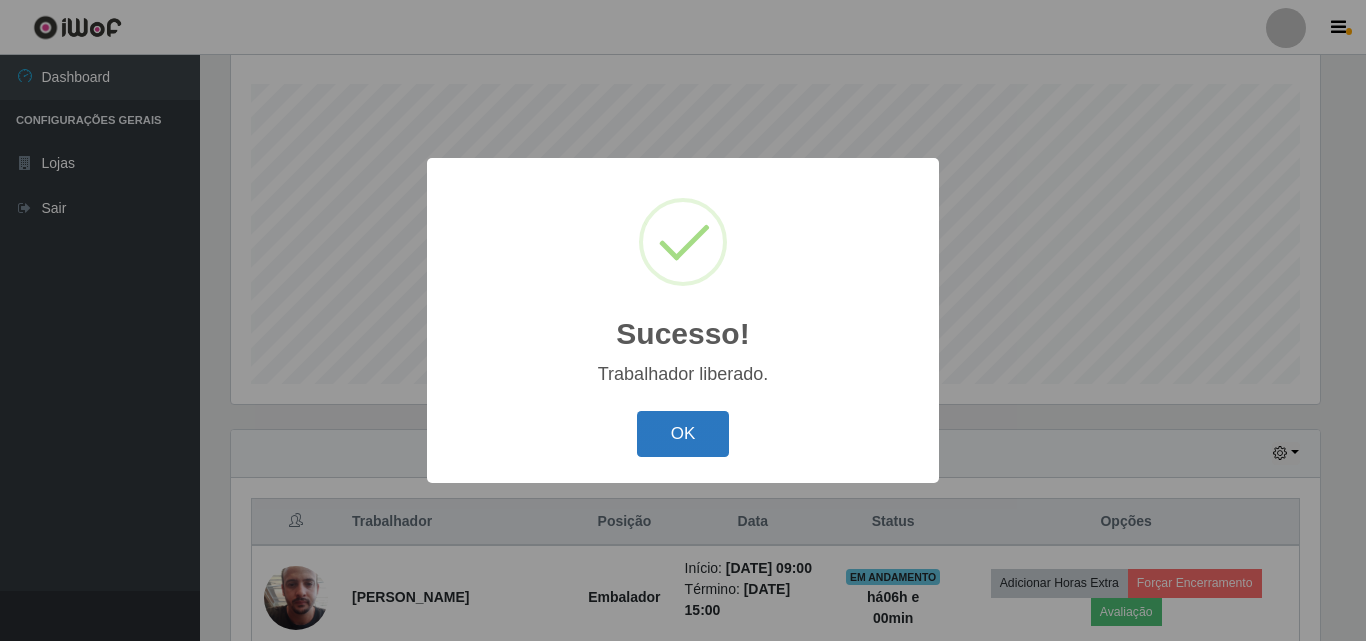 click on "OK" at bounding box center (683, 434) 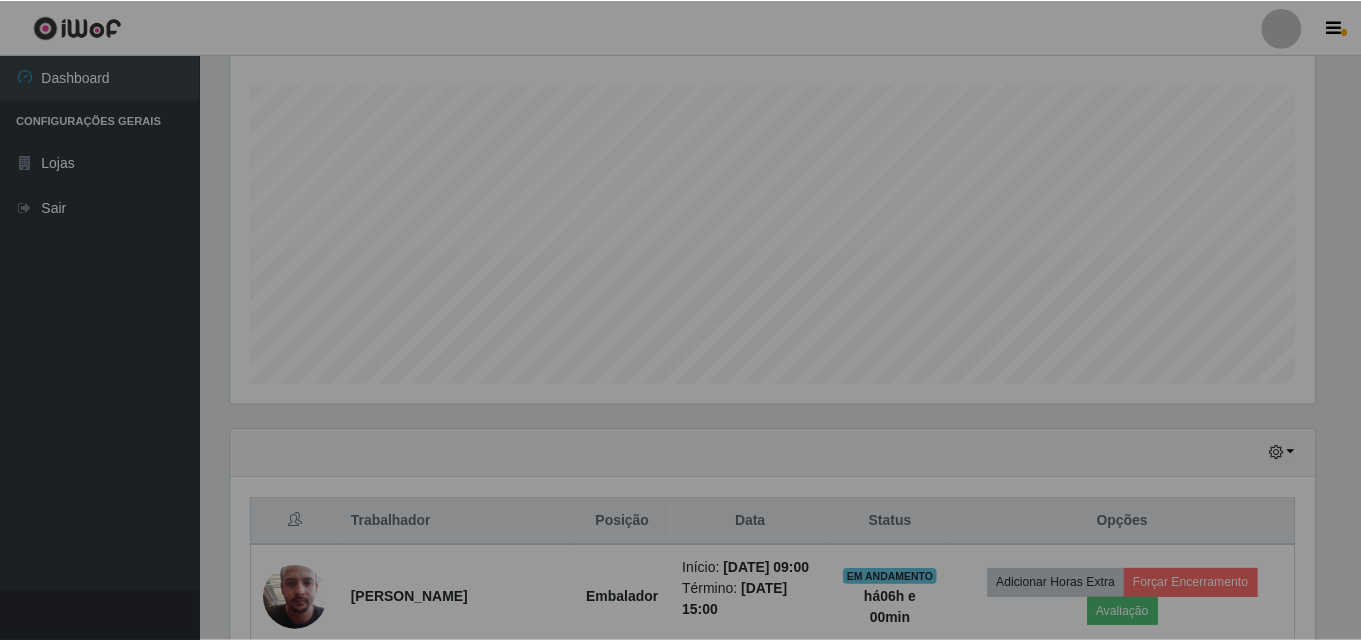 scroll, scrollTop: 999585, scrollLeft: 998901, axis: both 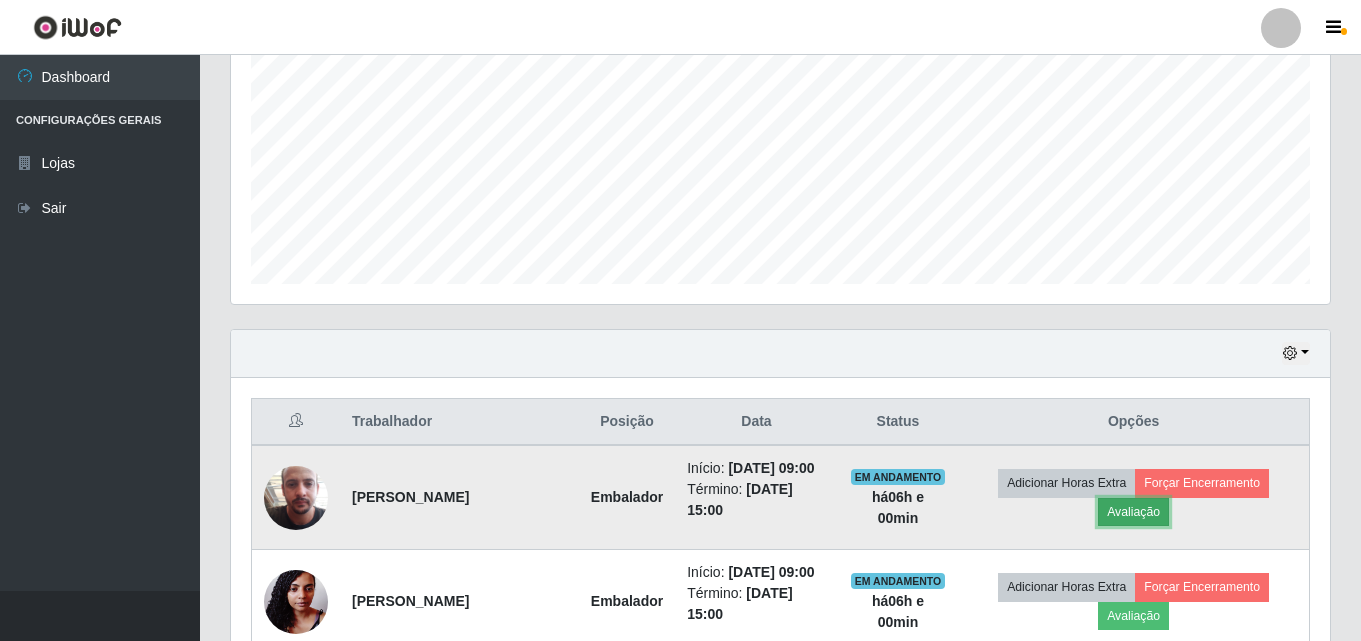 click on "Avaliação" at bounding box center [1133, 512] 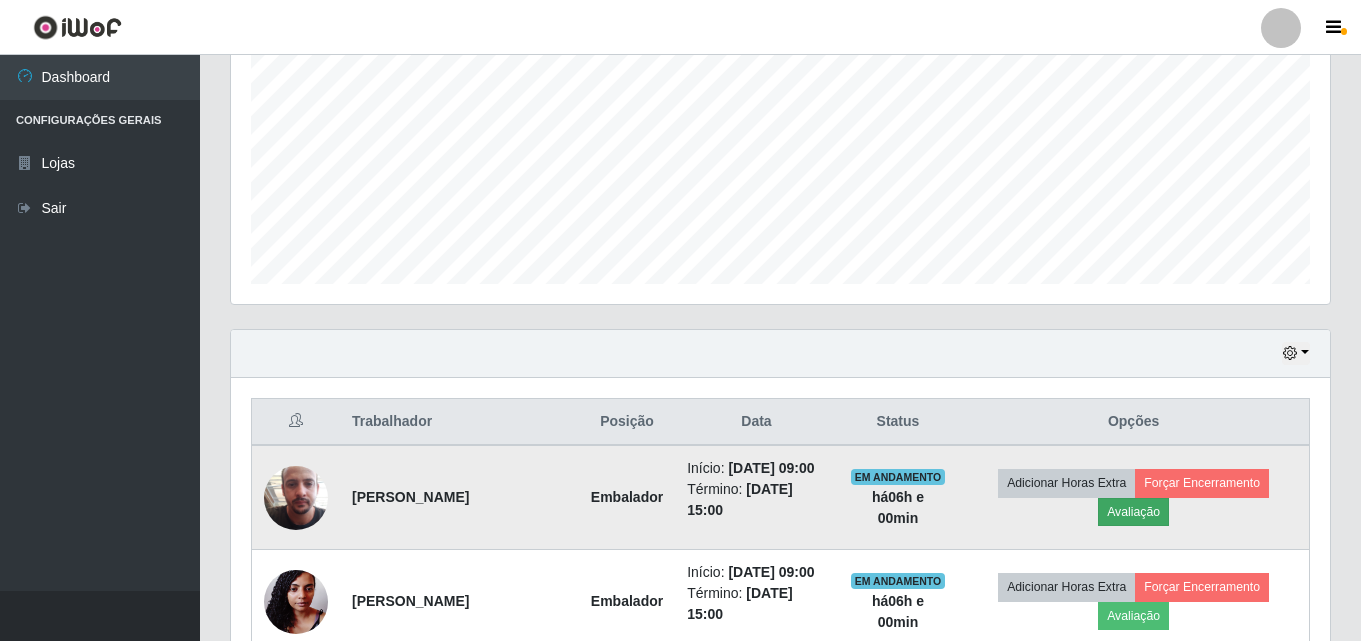 scroll, scrollTop: 999585, scrollLeft: 998911, axis: both 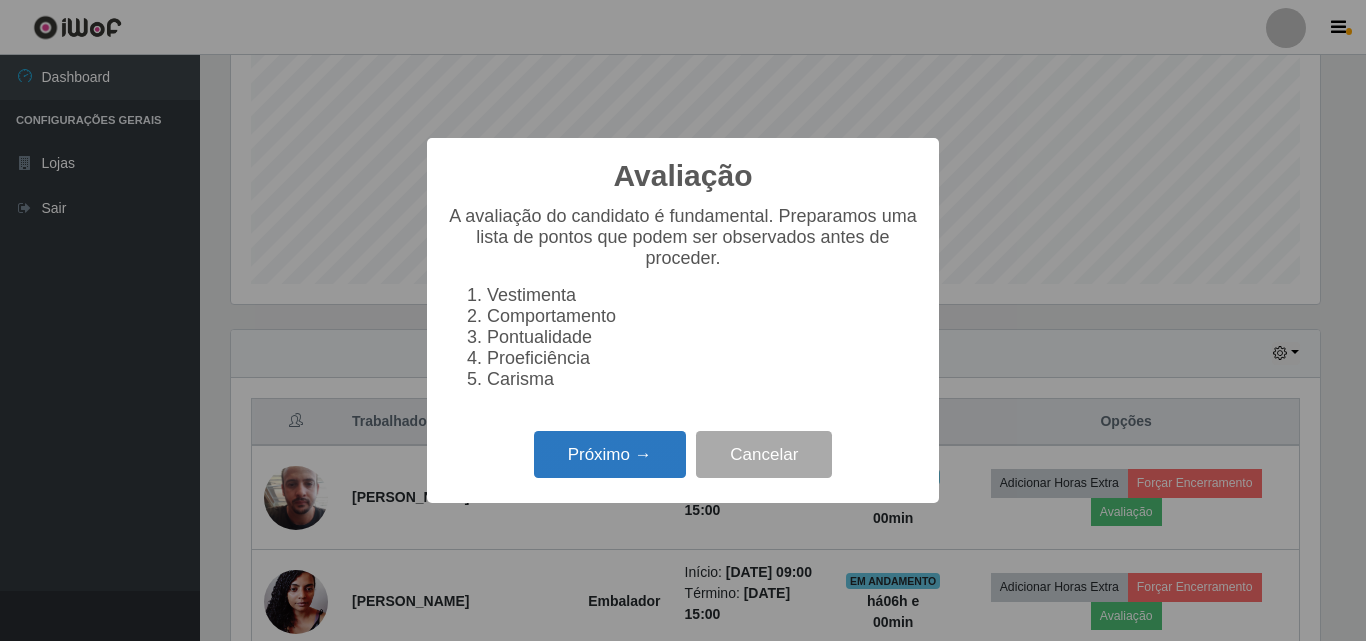 click on "Próximo →" at bounding box center [610, 454] 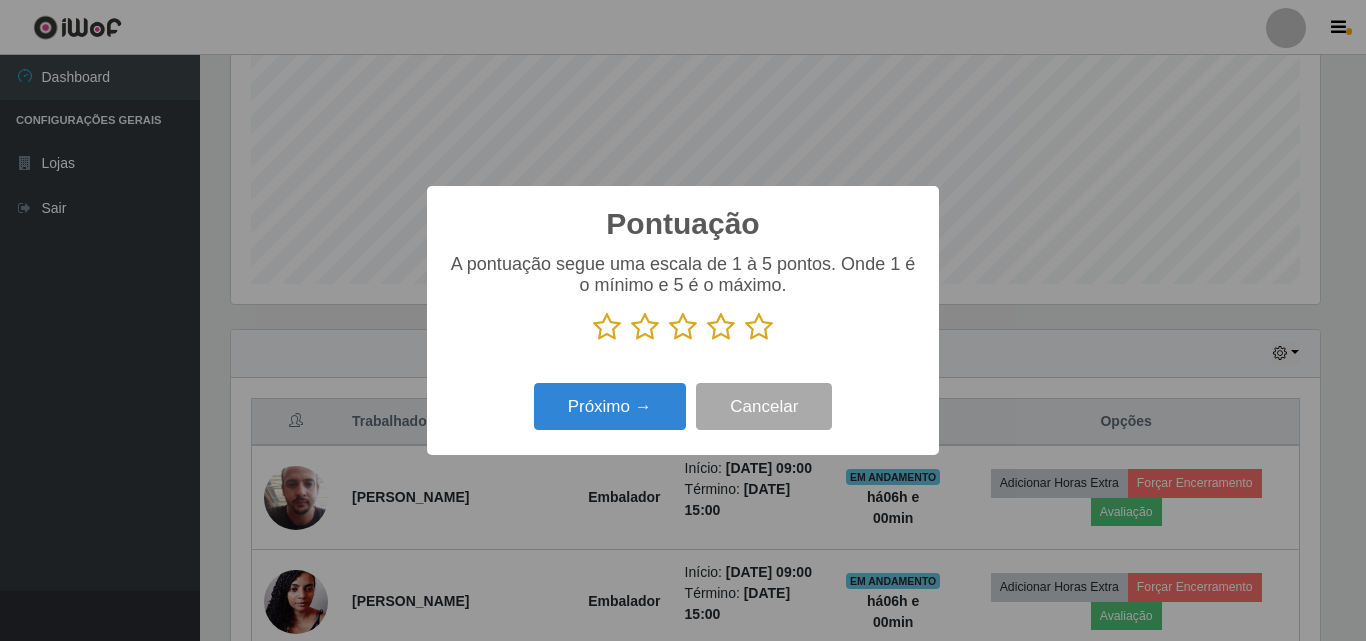 click at bounding box center (759, 327) 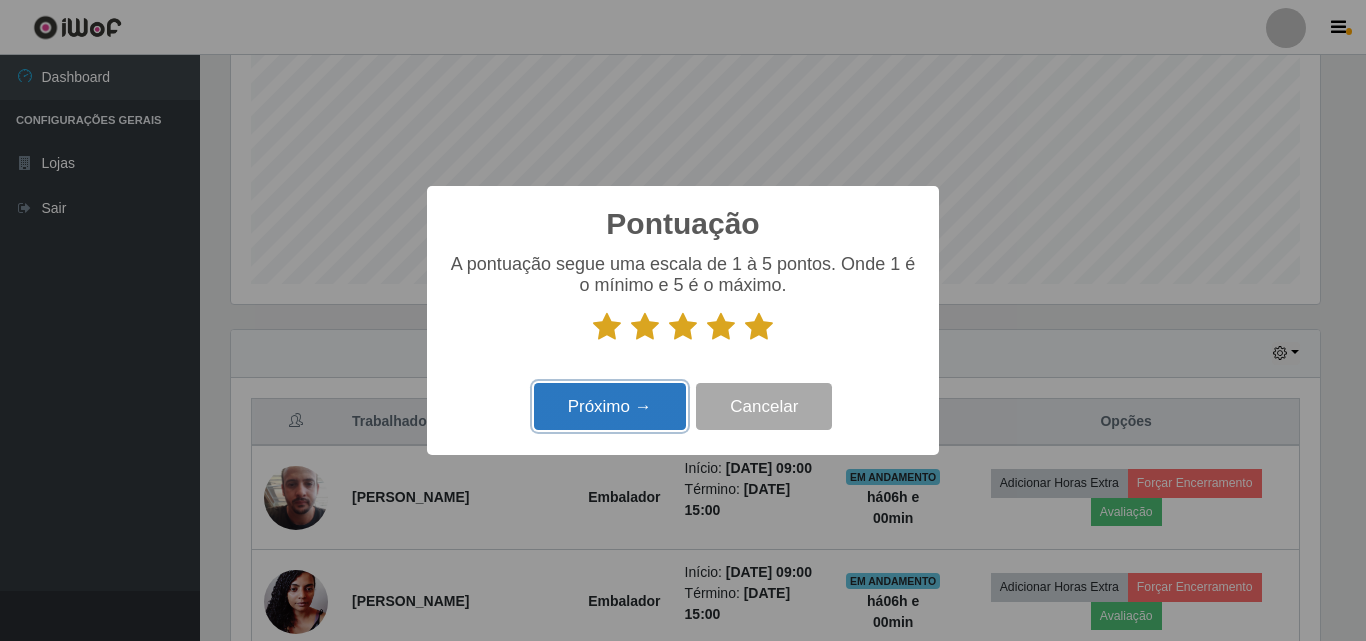 click on "Próximo →" at bounding box center [610, 406] 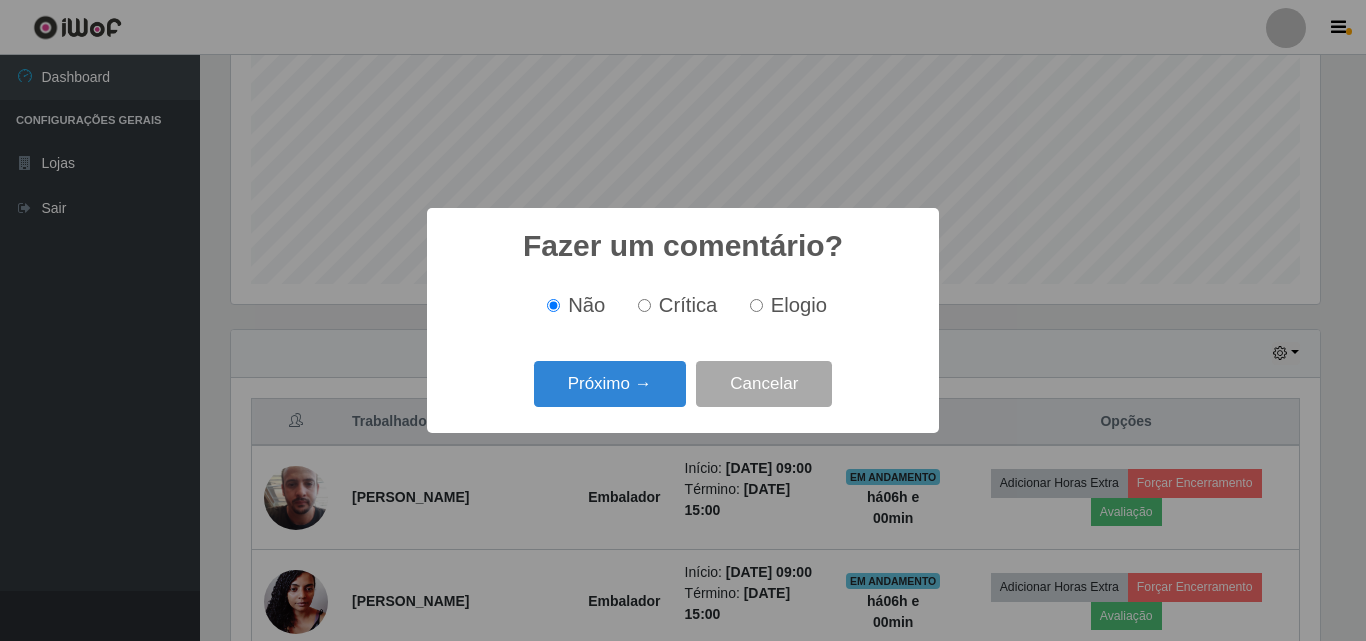 click on "Fazer um comentário? × Não Crítica Elogio Próximo → Cancelar" at bounding box center [683, 320] 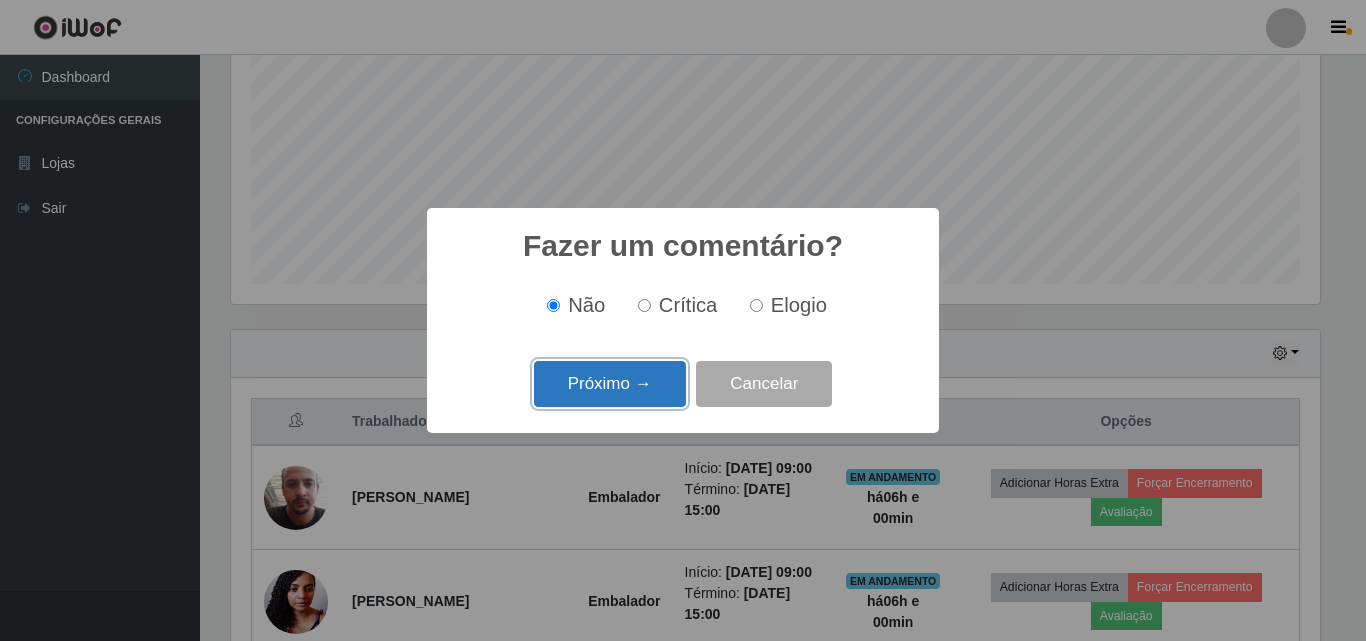 click on "Próximo →" at bounding box center (610, 384) 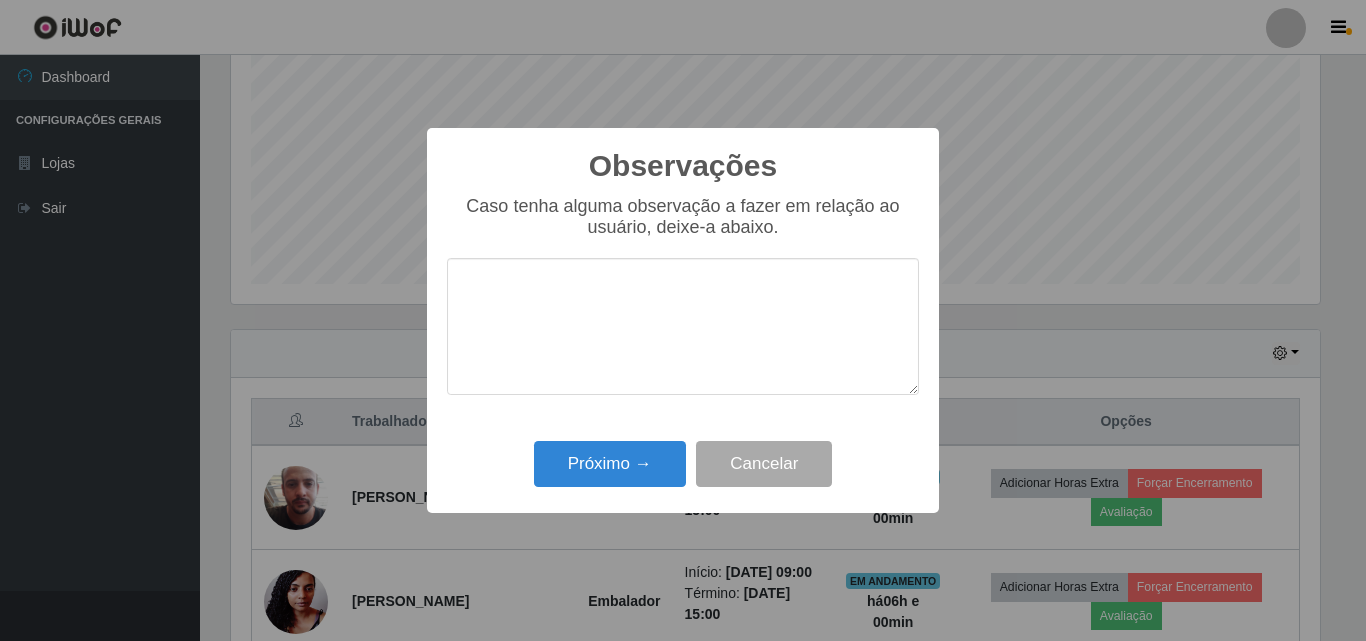 click on "Observações × Caso tenha alguma observação a fazer em relação ao usuário, deixe-a abaixo. Próximo → Cancelar" at bounding box center (683, 320) 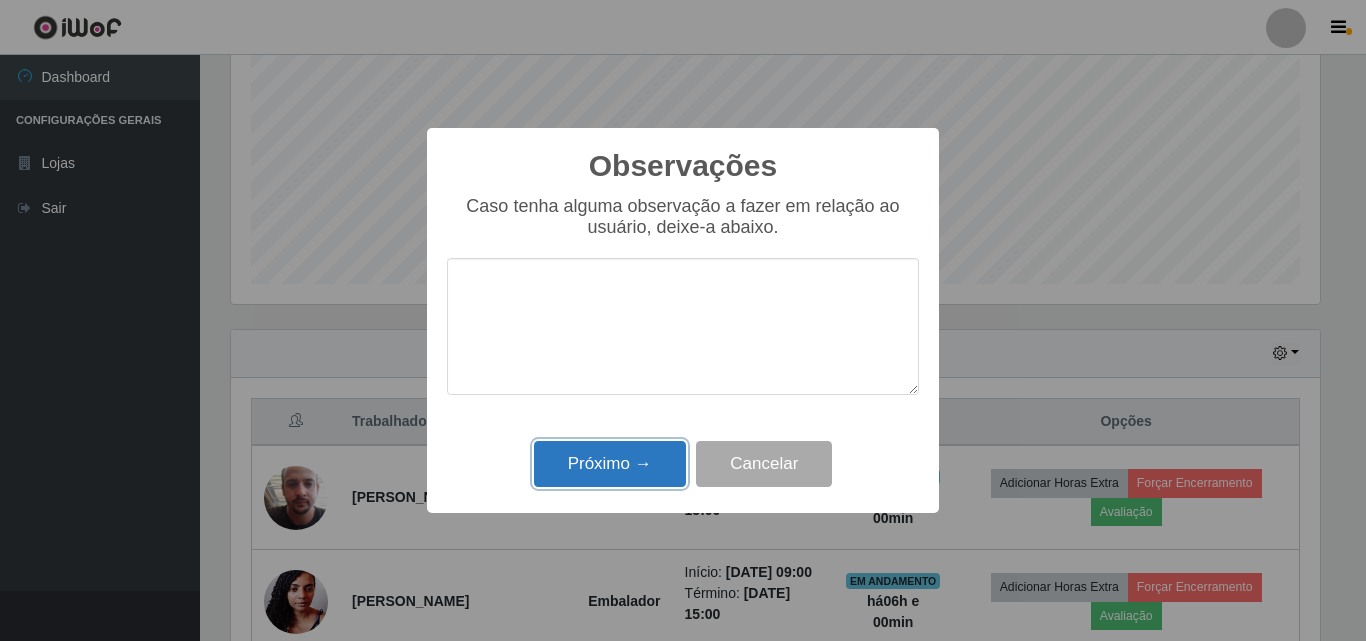 click on "Próximo →" at bounding box center (610, 464) 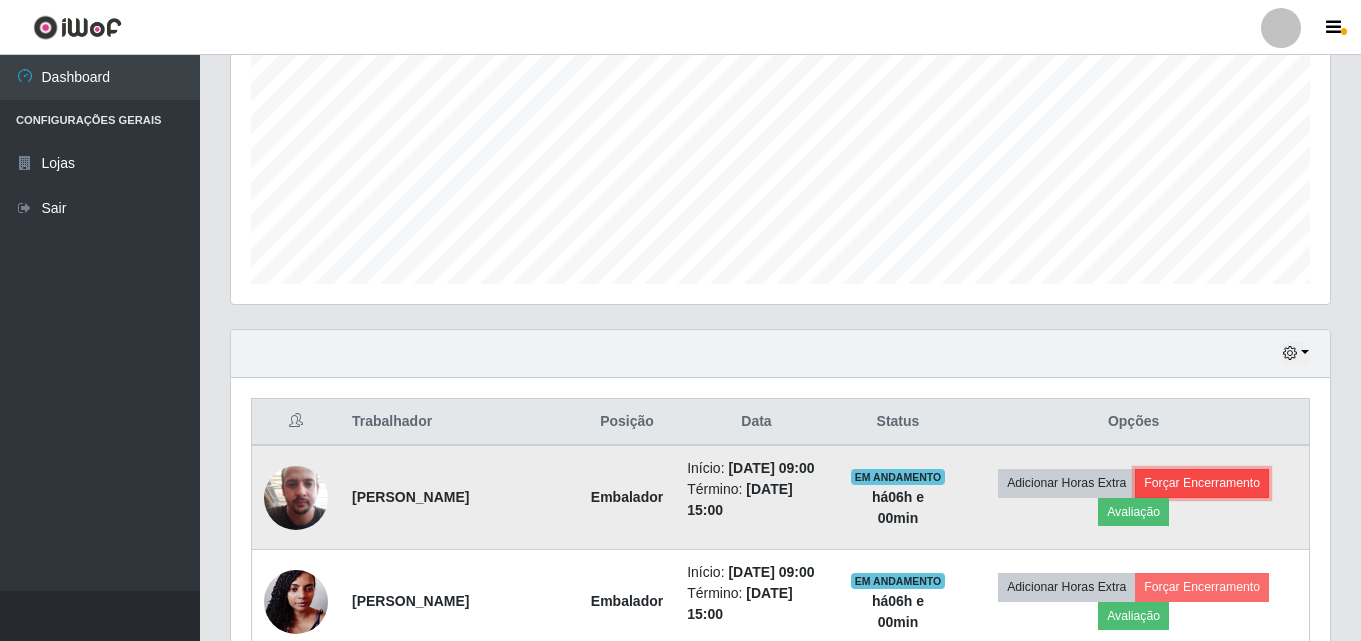 click on "Forçar Encerramento" at bounding box center (1202, 483) 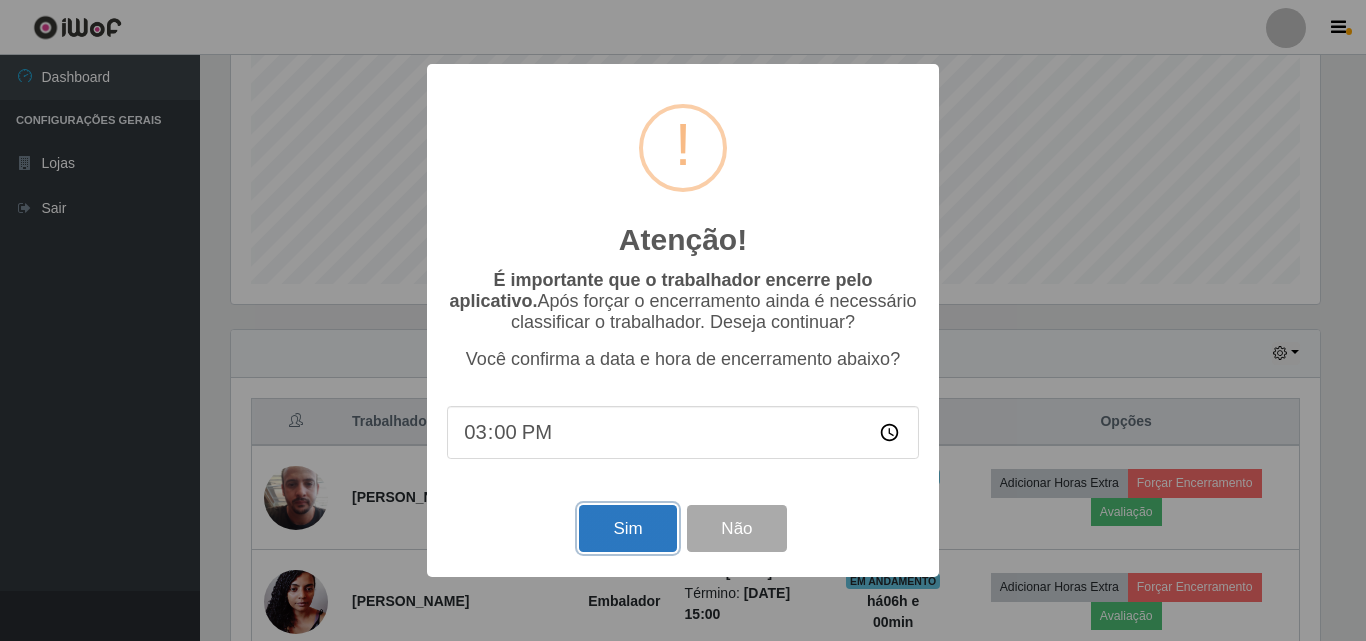 click on "Sim" at bounding box center [627, 528] 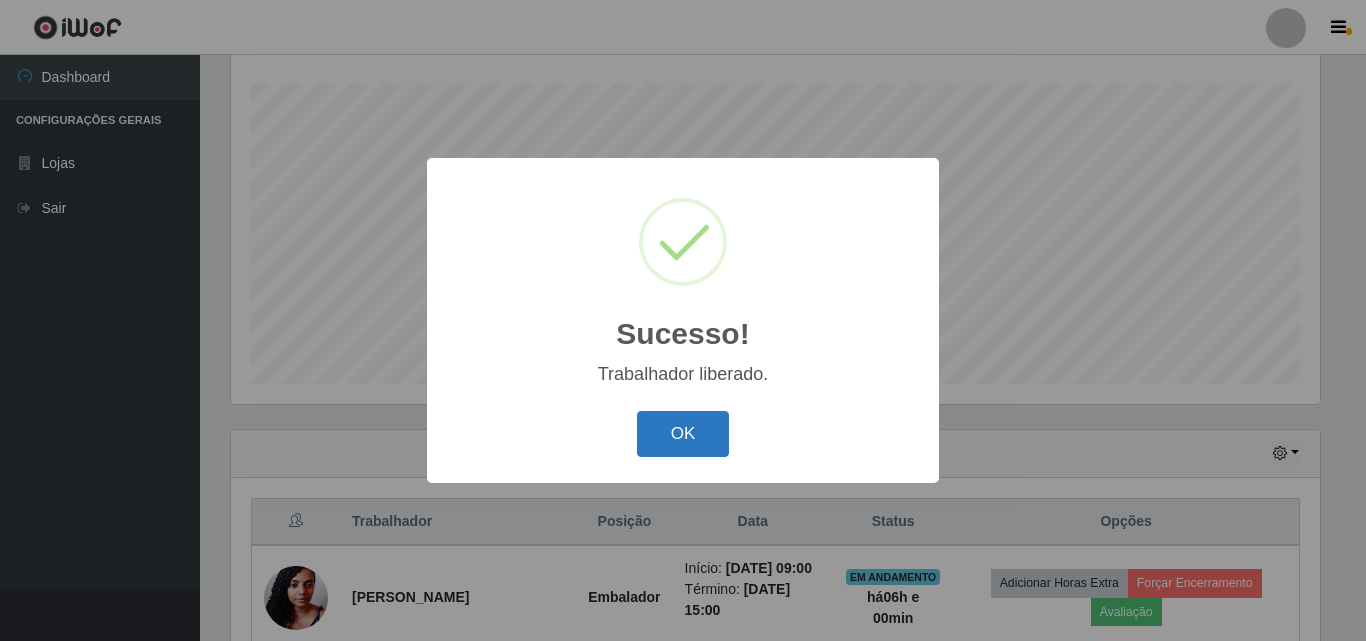 click on "OK" at bounding box center (683, 434) 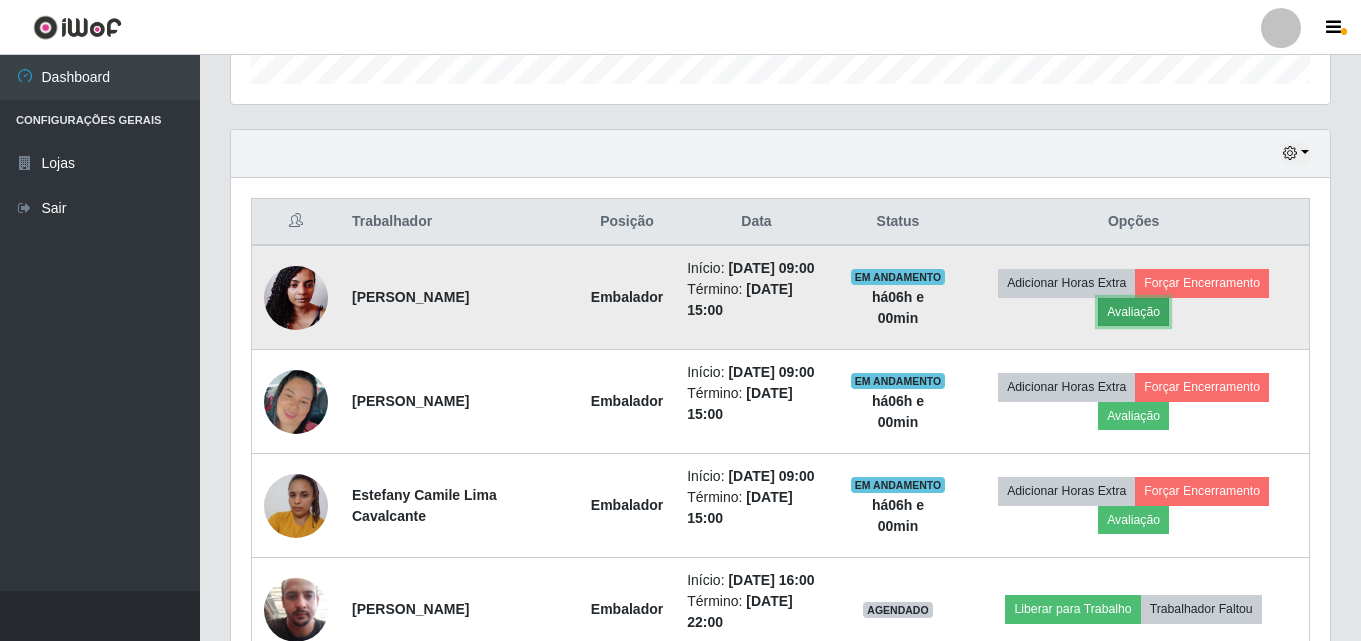 click on "Avaliação" at bounding box center (1133, 312) 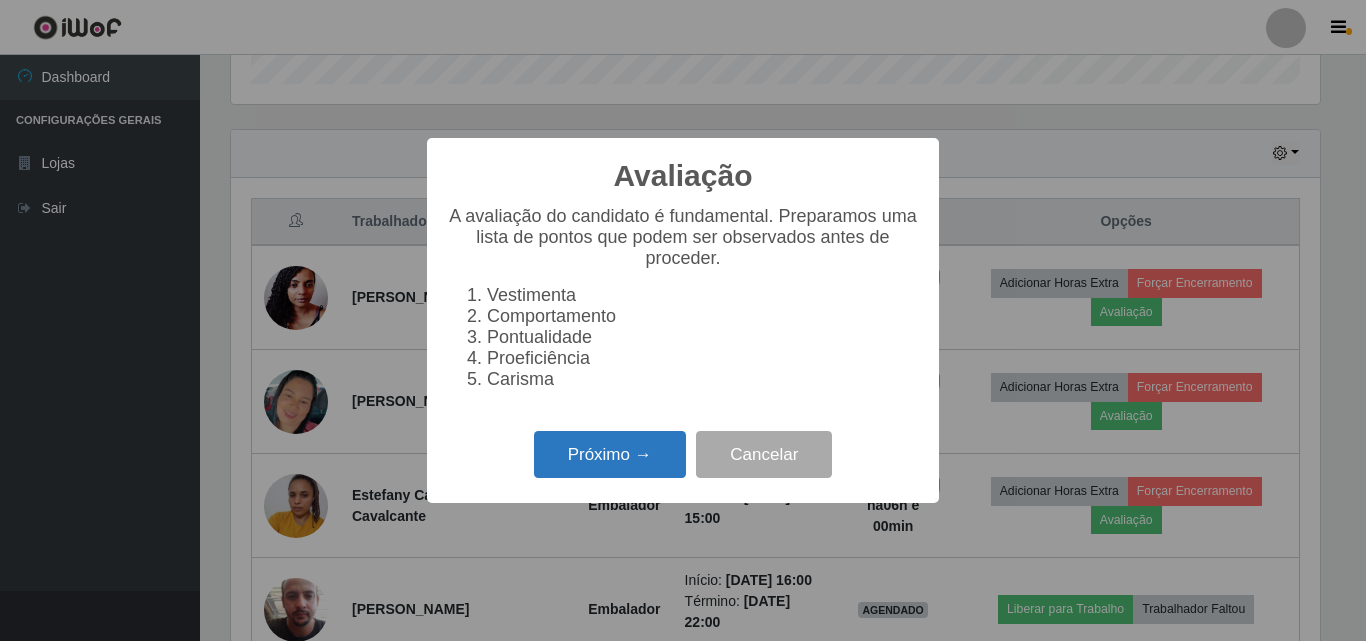 click on "Próximo →" at bounding box center (610, 454) 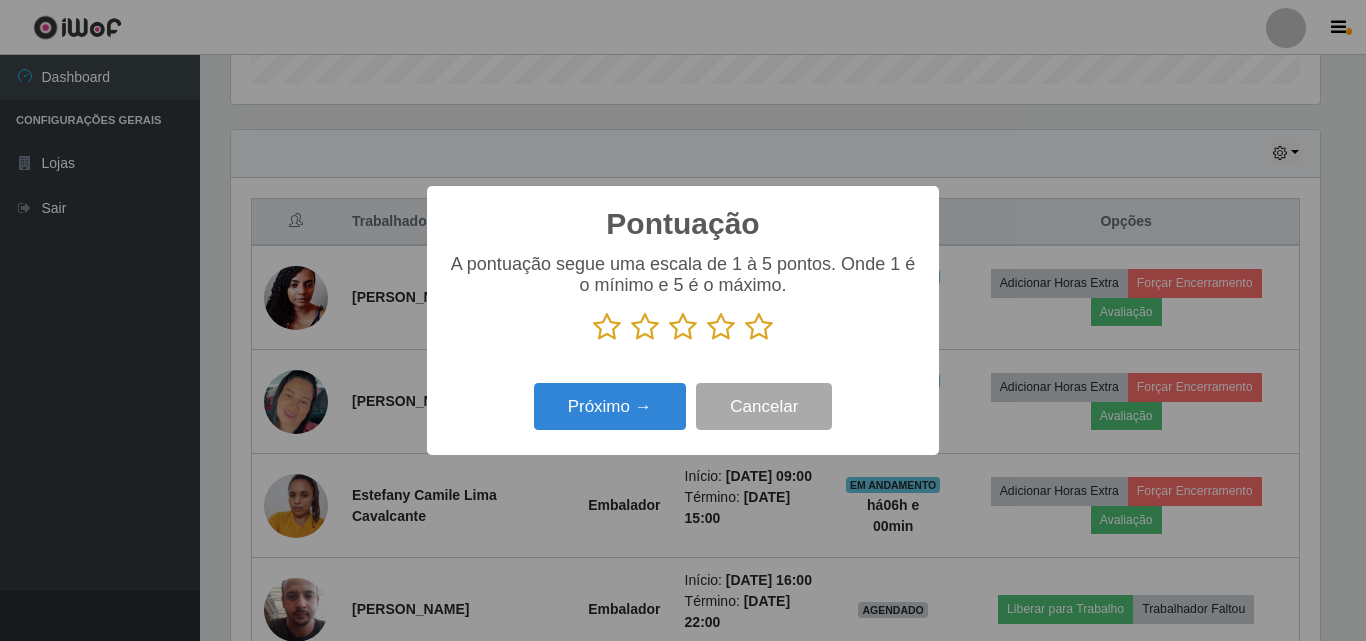 click at bounding box center (759, 327) 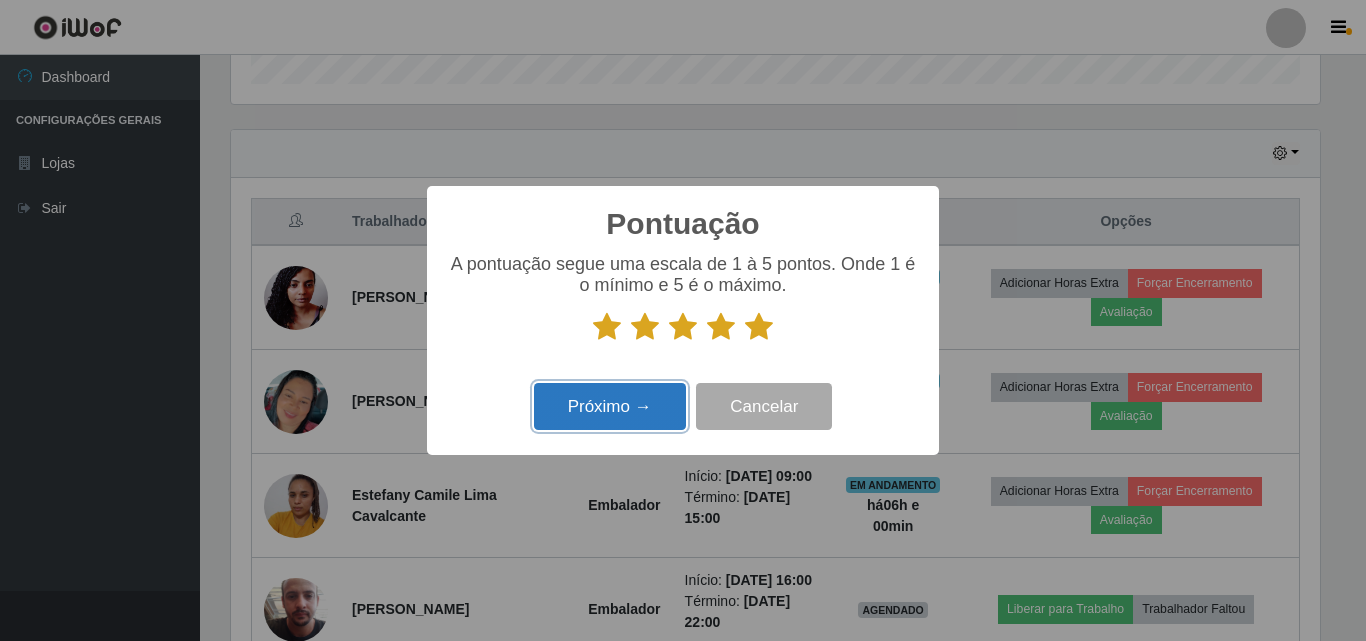 click on "Próximo →" at bounding box center [610, 406] 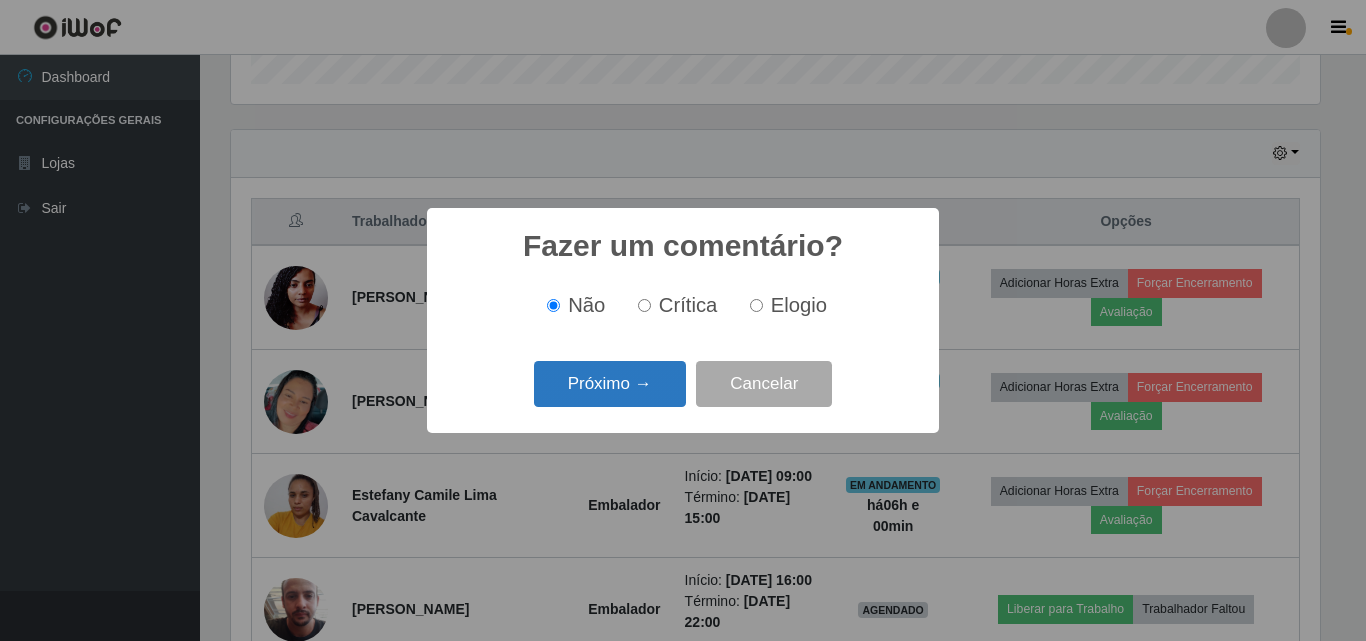 click on "Próximo →" at bounding box center [610, 384] 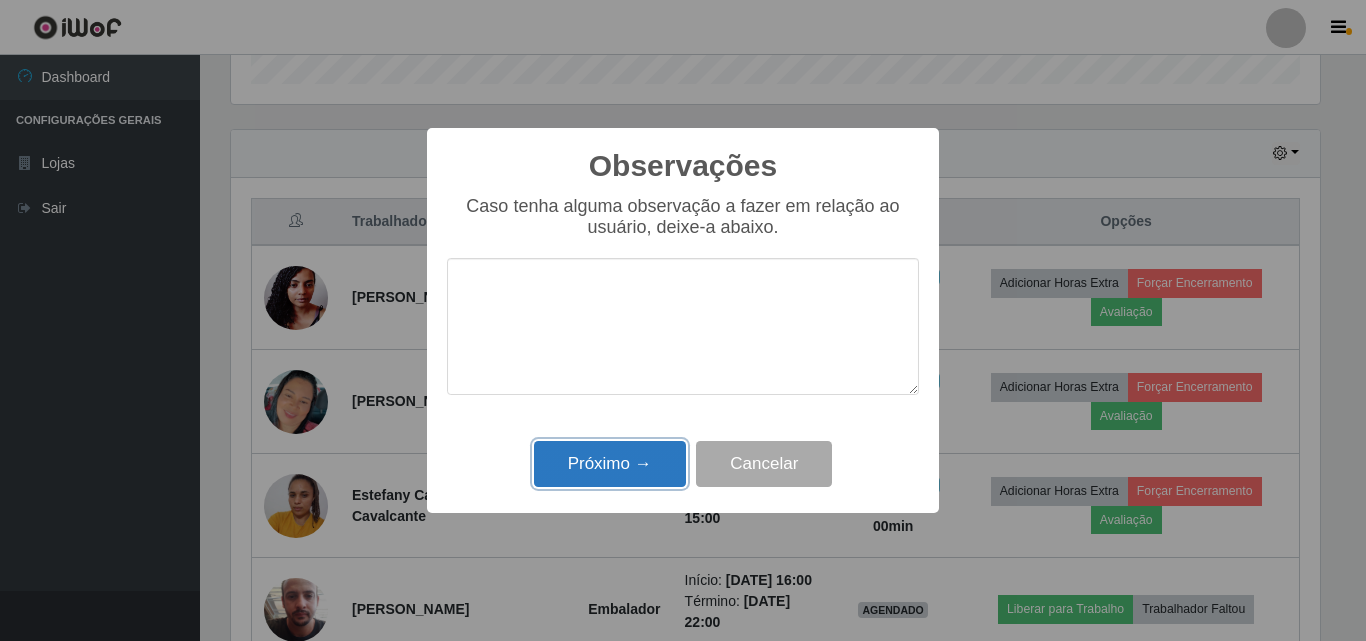 click on "Próximo →" at bounding box center (610, 464) 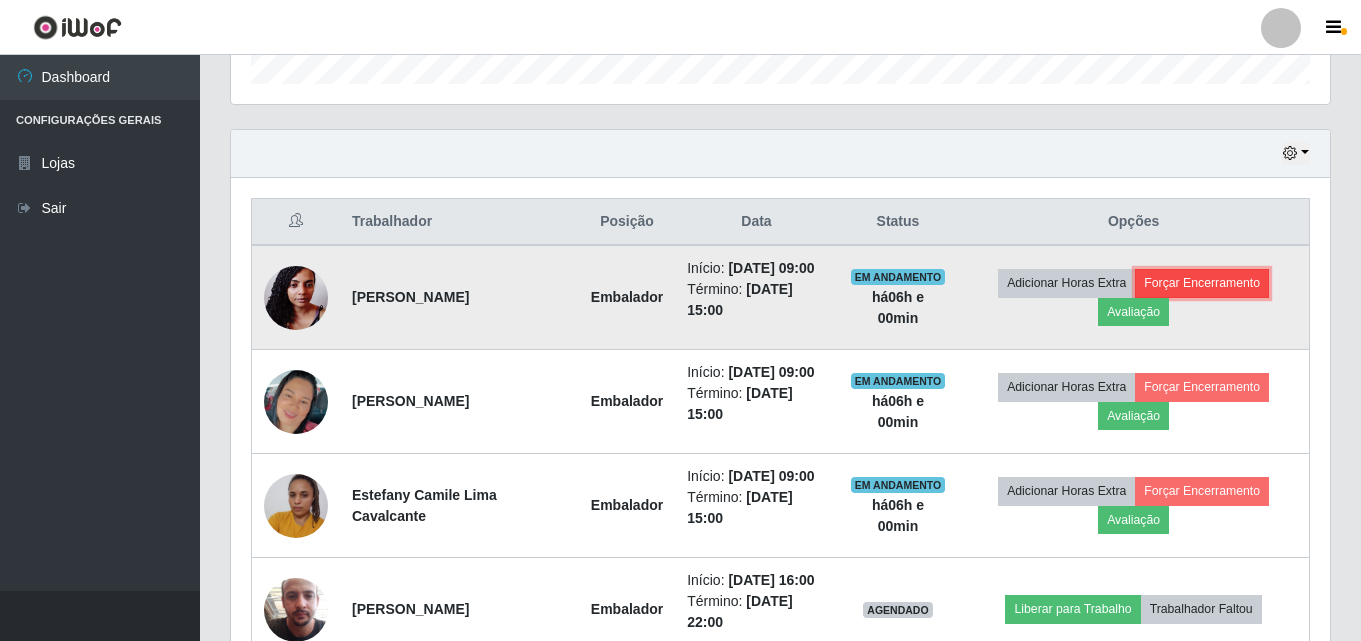 click on "Forçar Encerramento" at bounding box center [1202, 283] 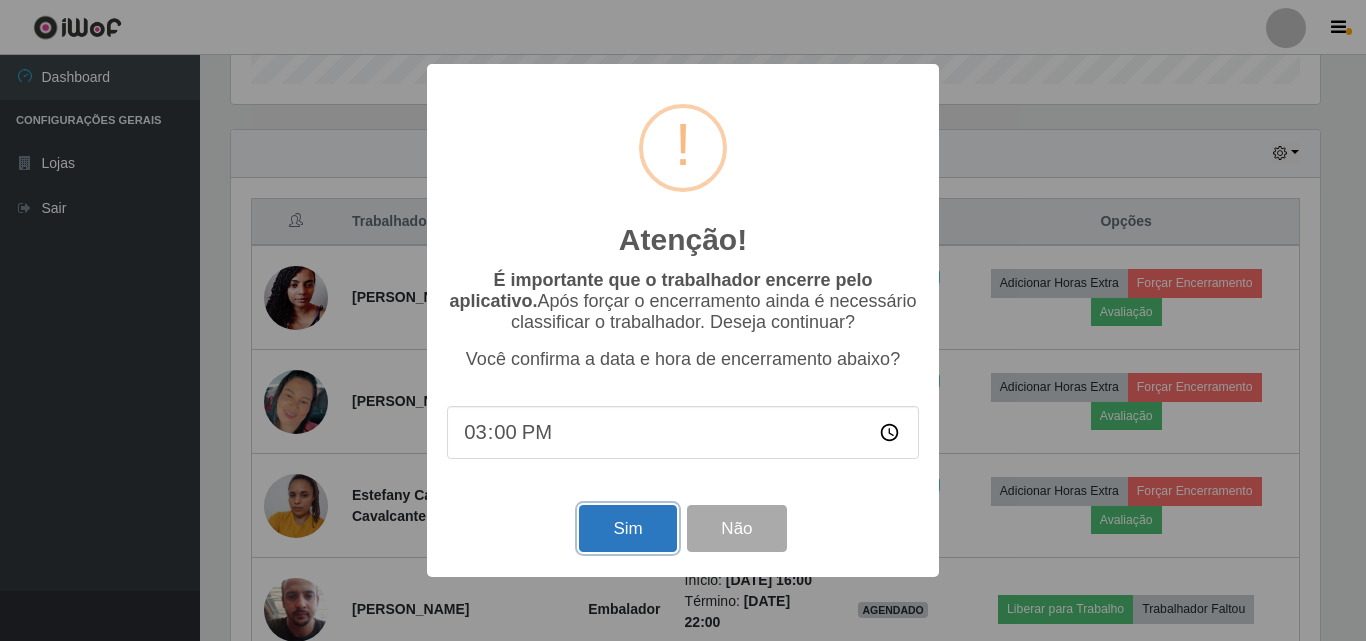 click on "Sim" at bounding box center (627, 528) 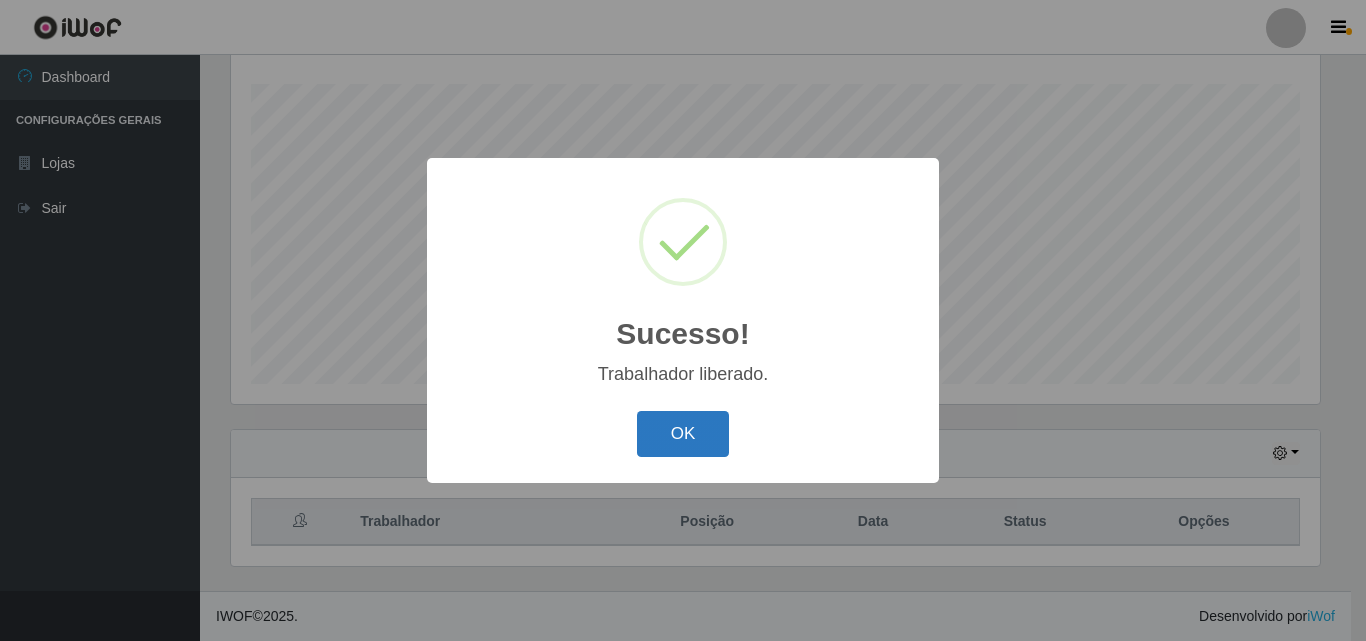 click on "OK" at bounding box center [683, 434] 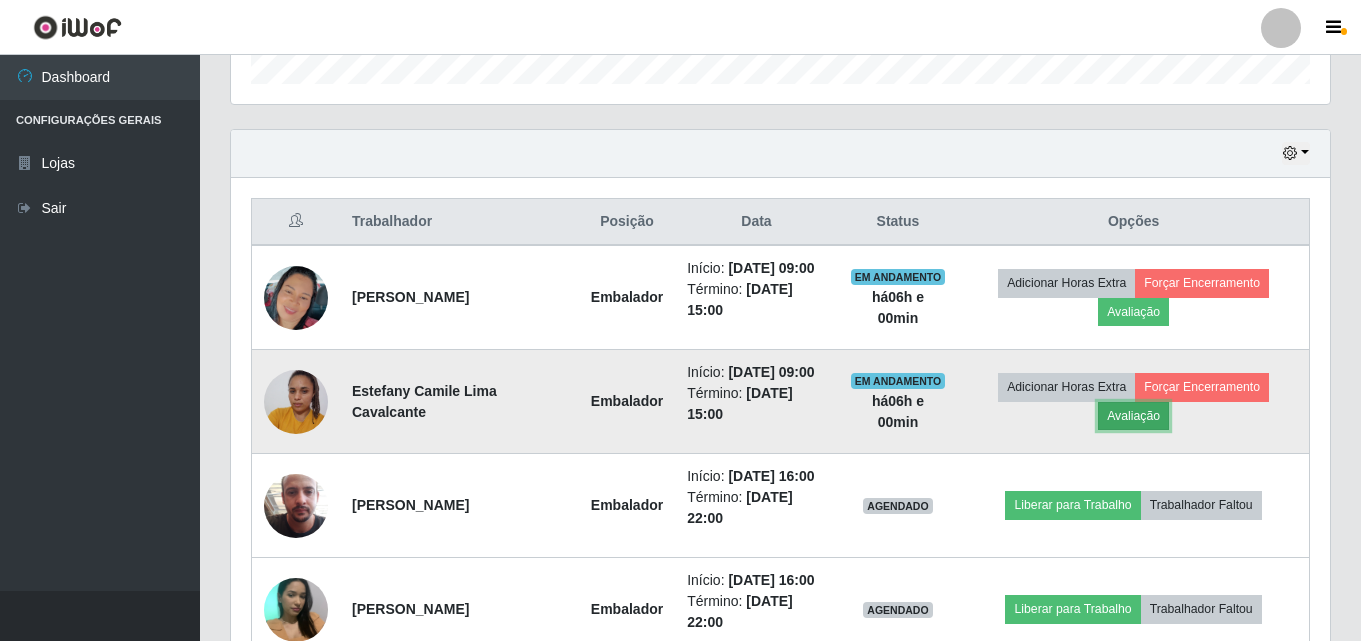 click on "Avaliação" at bounding box center (1133, 416) 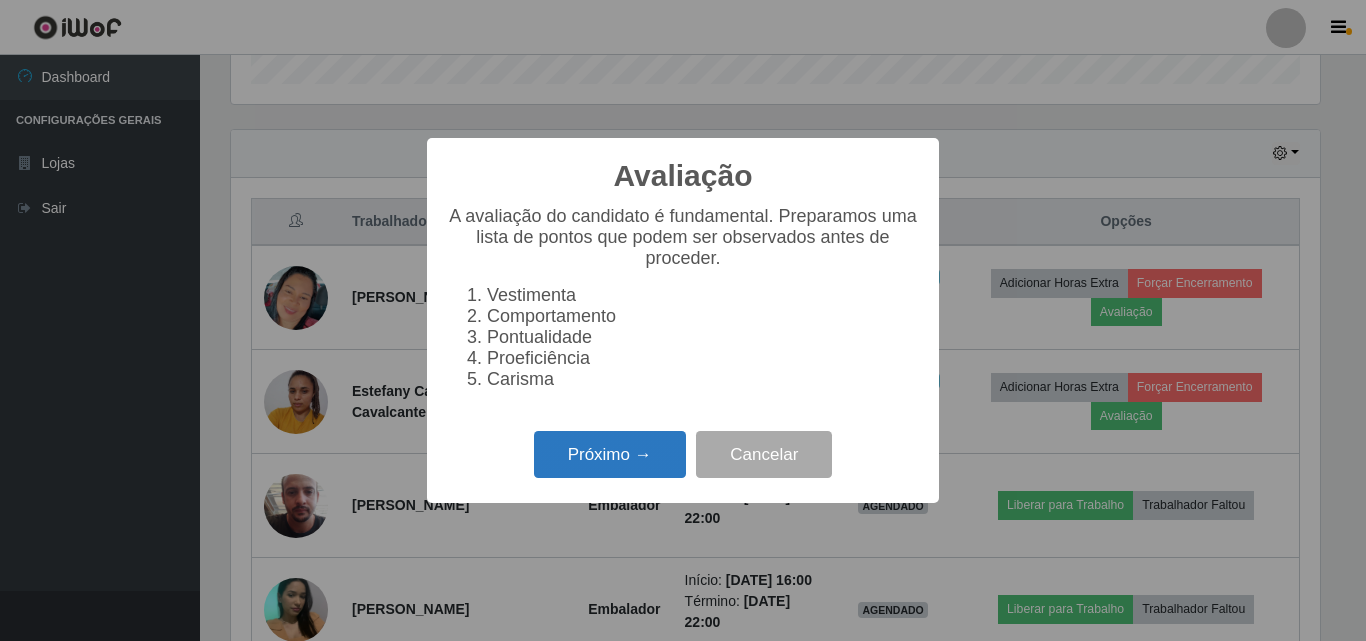 click on "Próximo →" at bounding box center (610, 454) 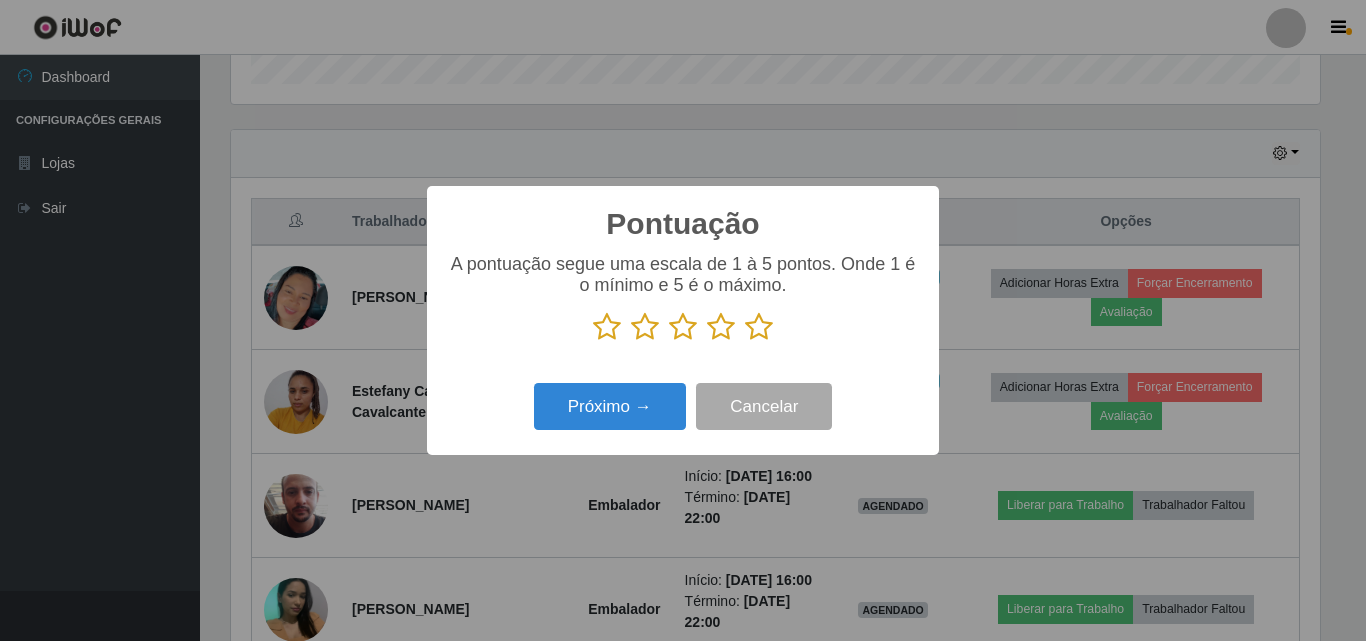 click at bounding box center [759, 327] 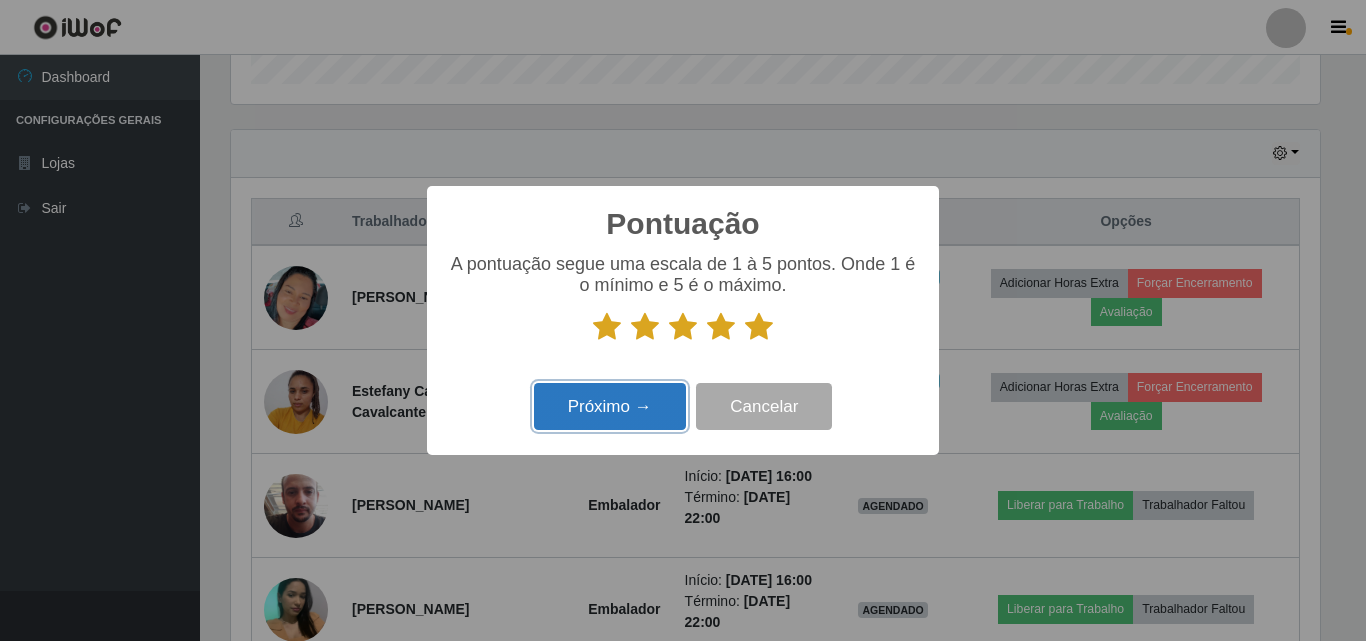 click on "Próximo →" at bounding box center [610, 406] 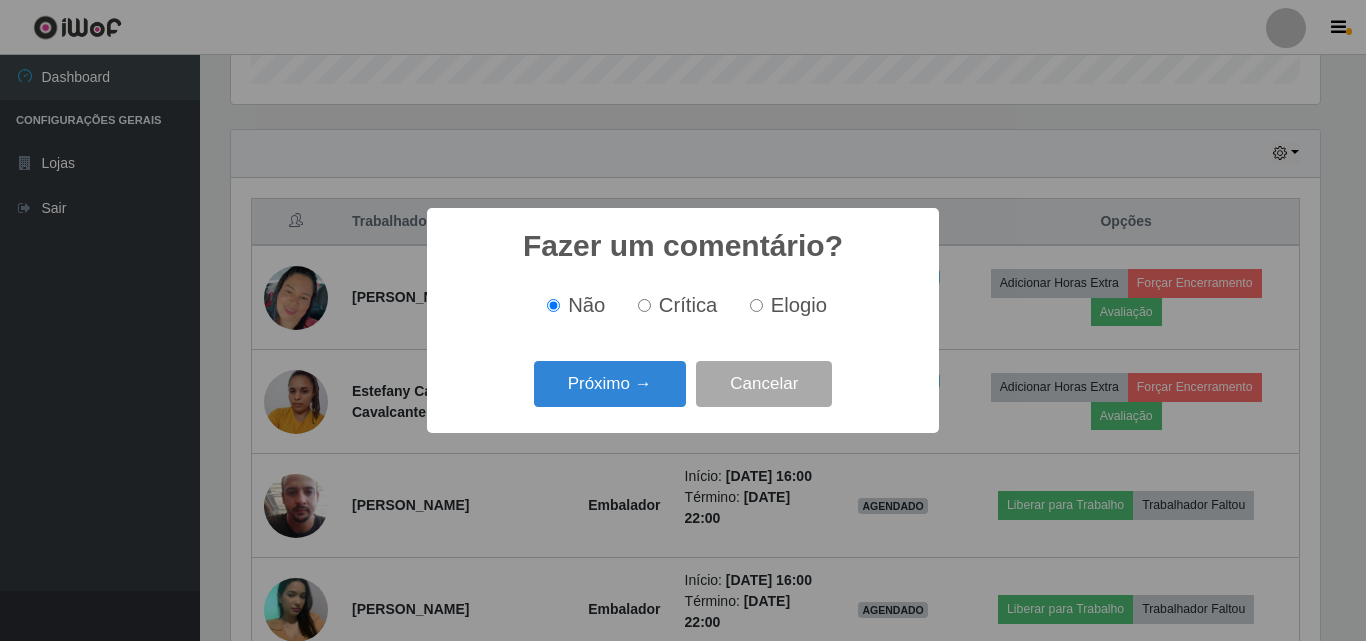 click on "Fazer um comentário? × Não Crítica Elogio Próximo → Cancelar" at bounding box center (683, 320) 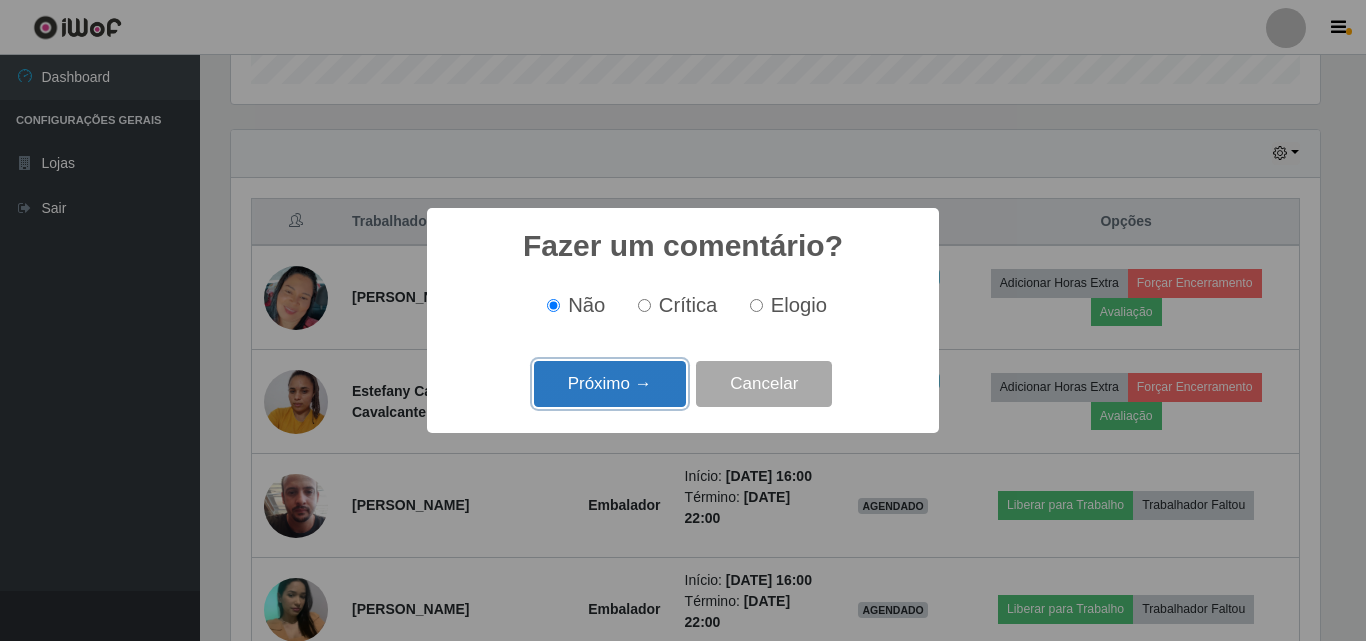 click on "Próximo →" at bounding box center (610, 384) 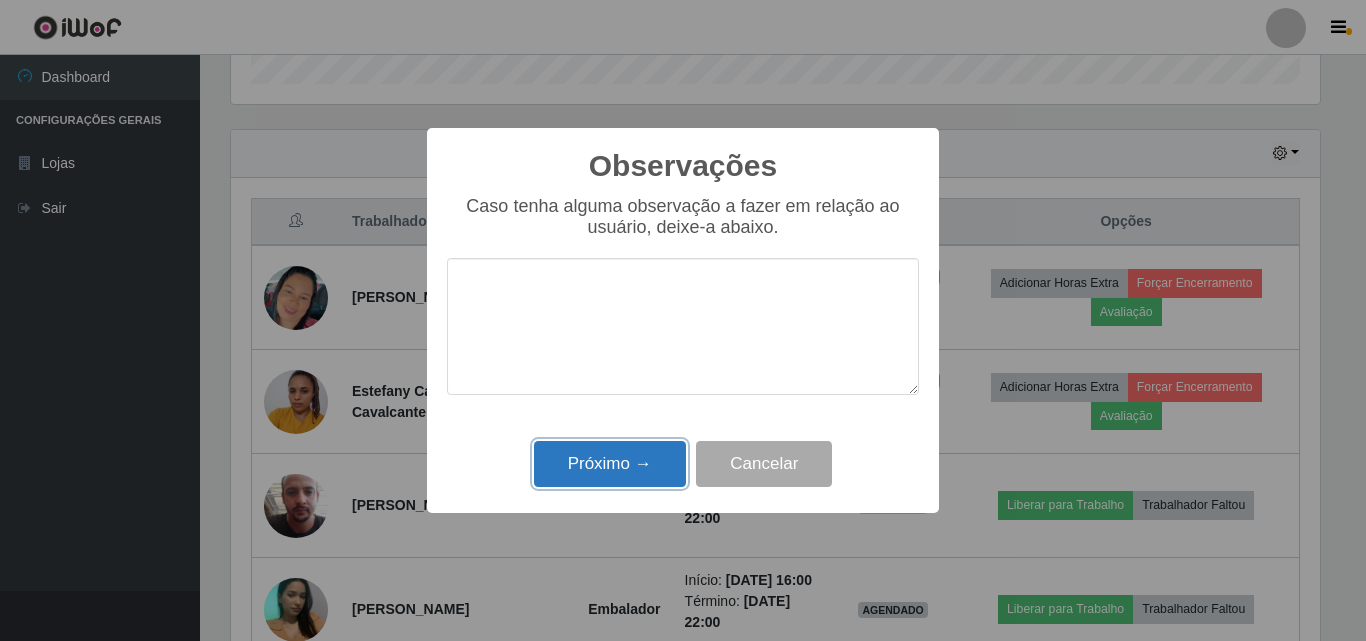 click on "Próximo →" at bounding box center (610, 464) 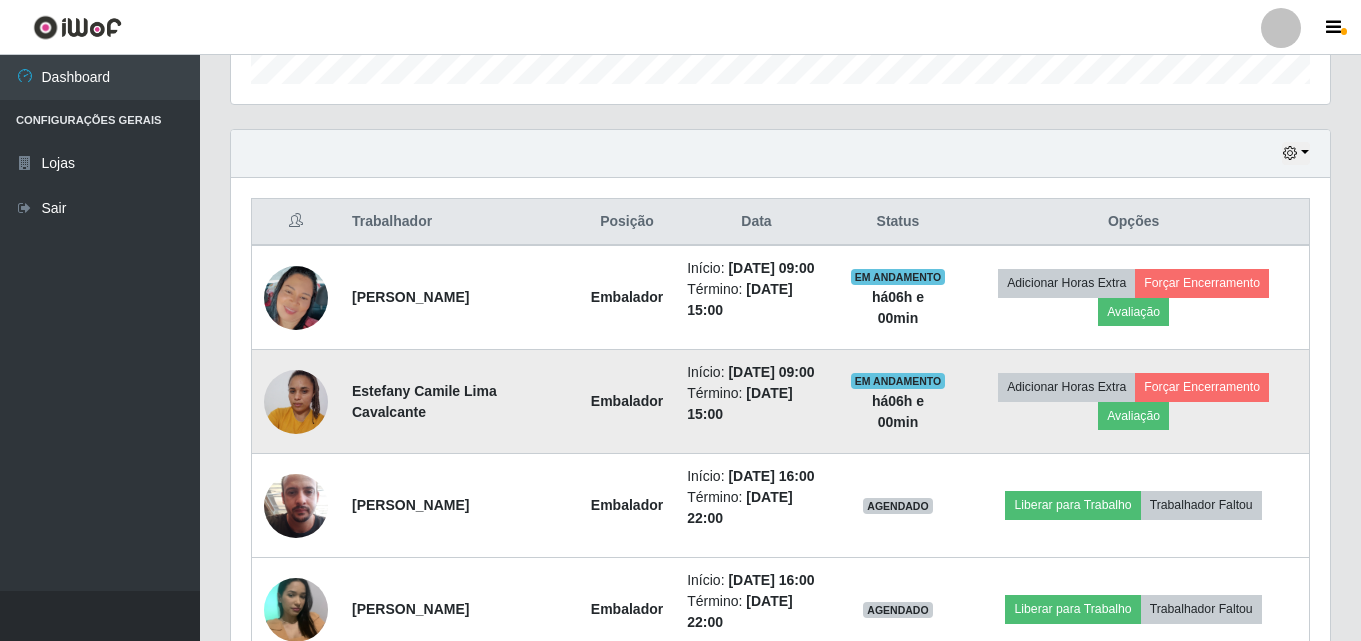 click on "Adicionar Horas Extra Forçar Encerramento Avaliação" at bounding box center (1133, 402) 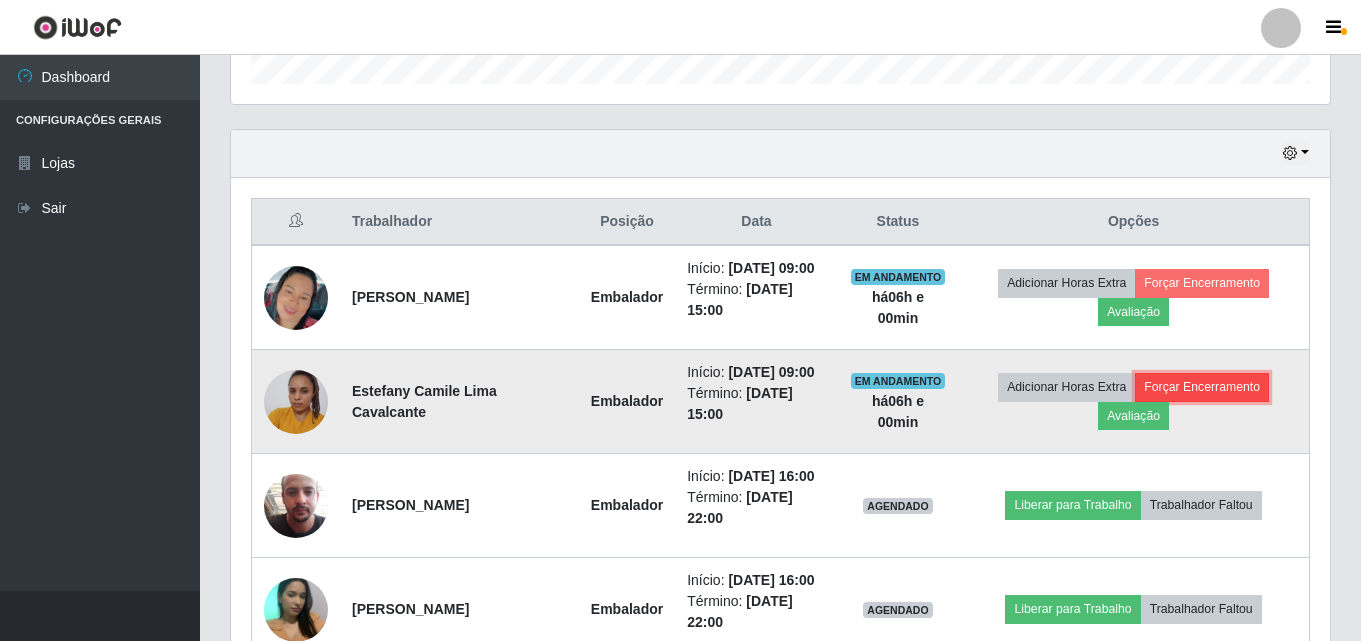 click on "Forçar Encerramento" at bounding box center (1202, 387) 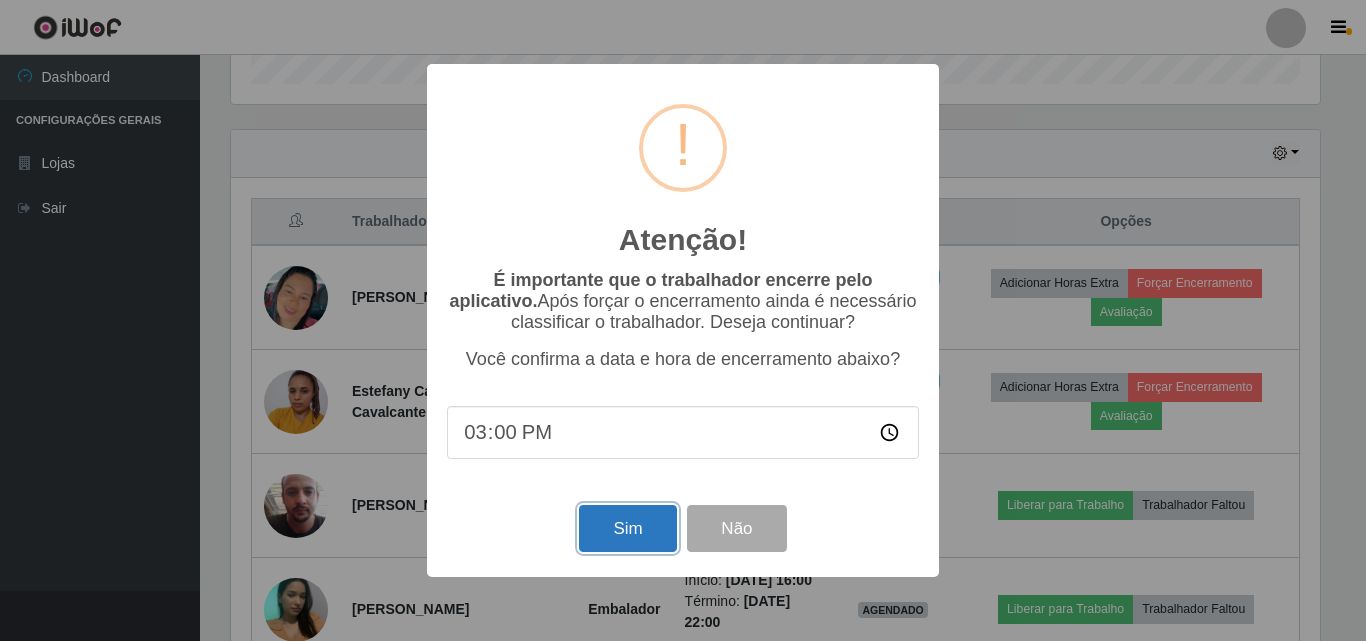 click on "Sim" at bounding box center (627, 528) 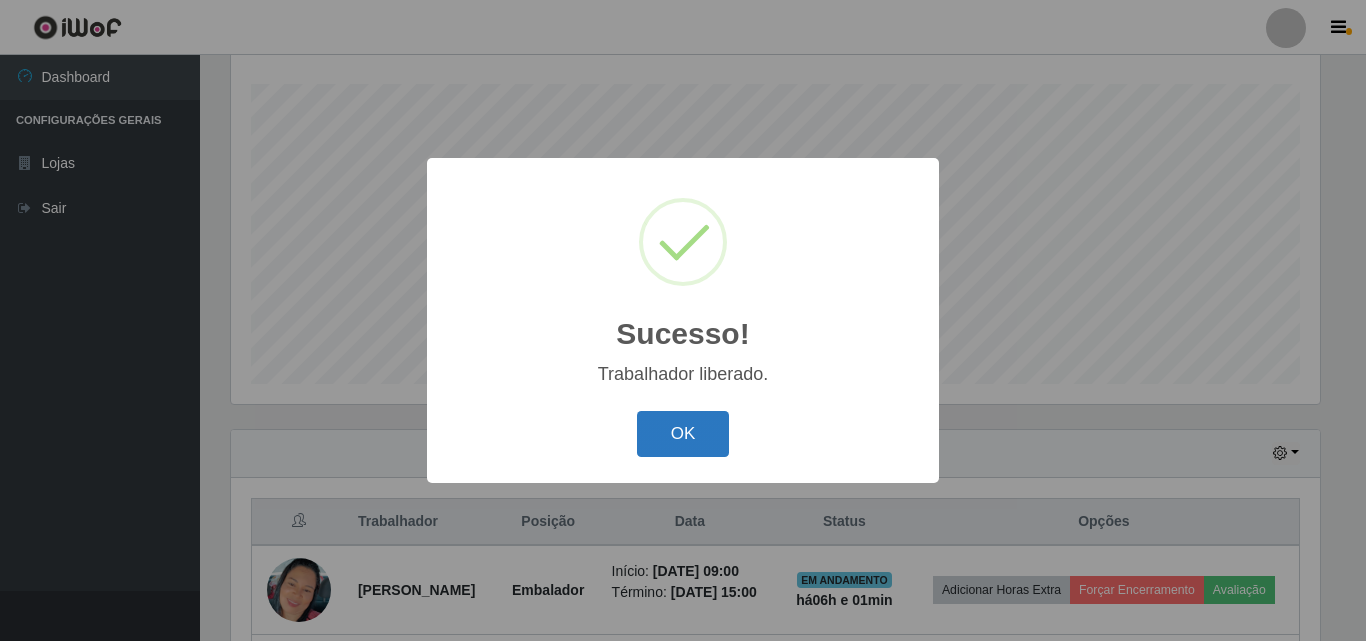click on "OK" at bounding box center [683, 434] 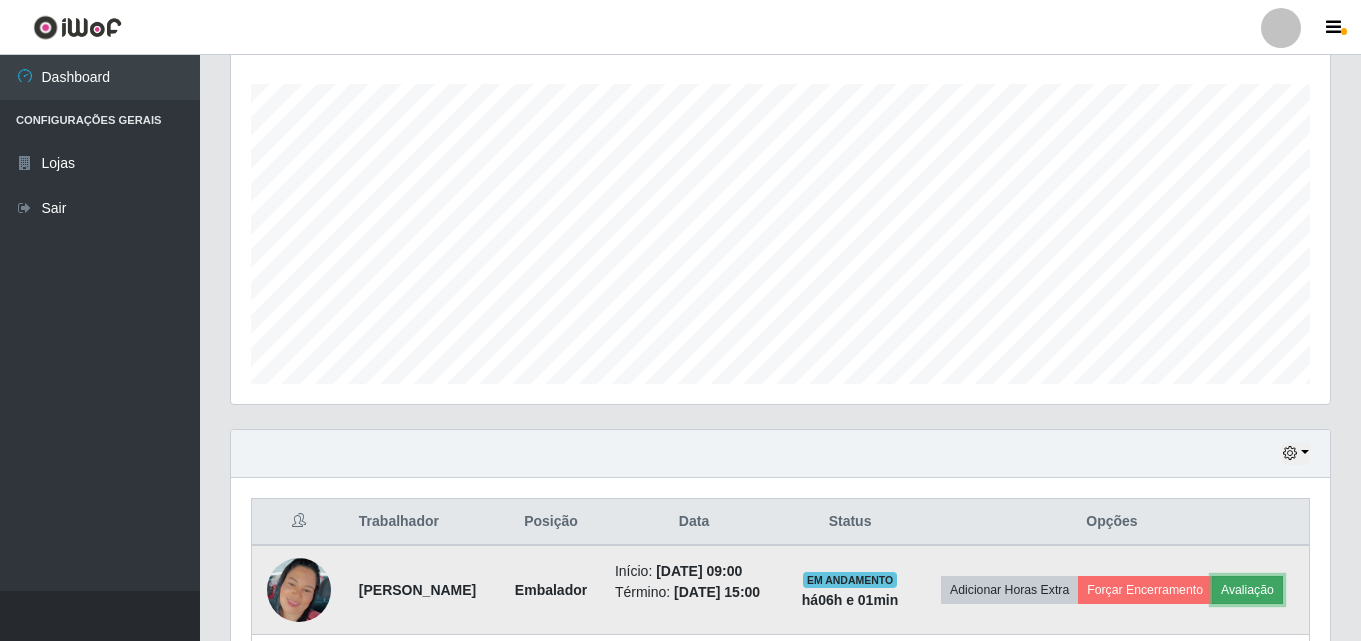 click on "Avaliação" at bounding box center (1247, 590) 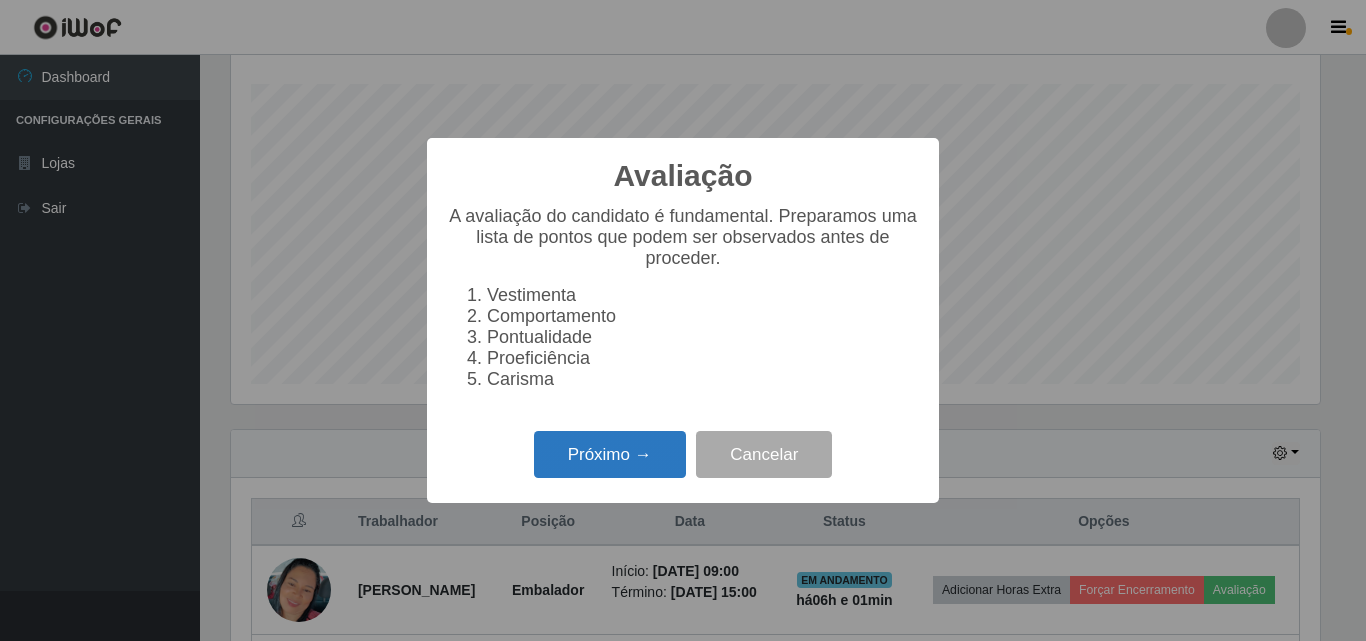 click on "Próximo →" at bounding box center [610, 454] 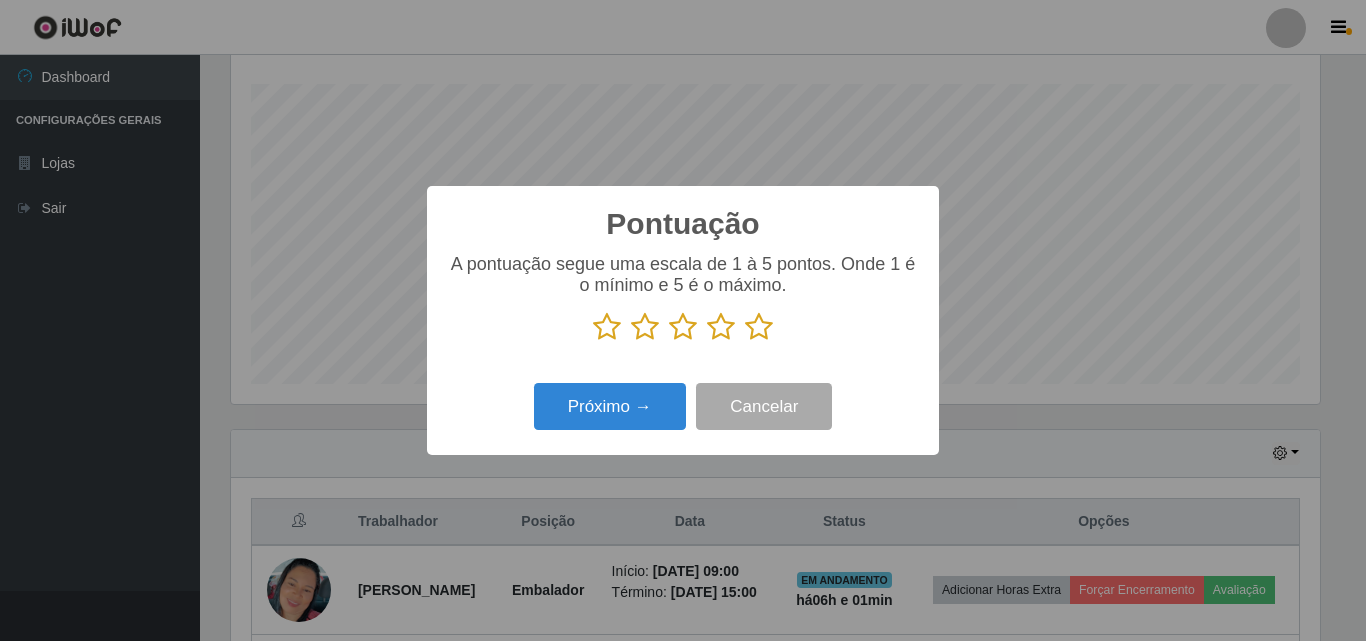 click at bounding box center (759, 327) 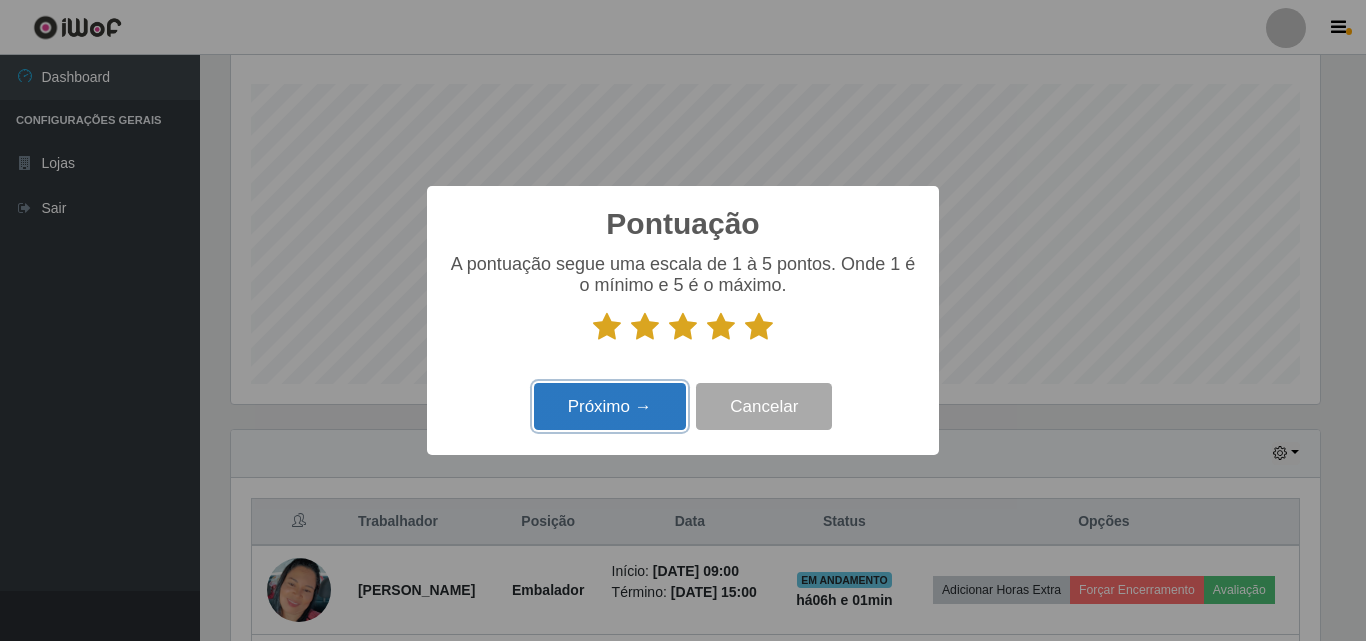 click on "Próximo →" at bounding box center (610, 406) 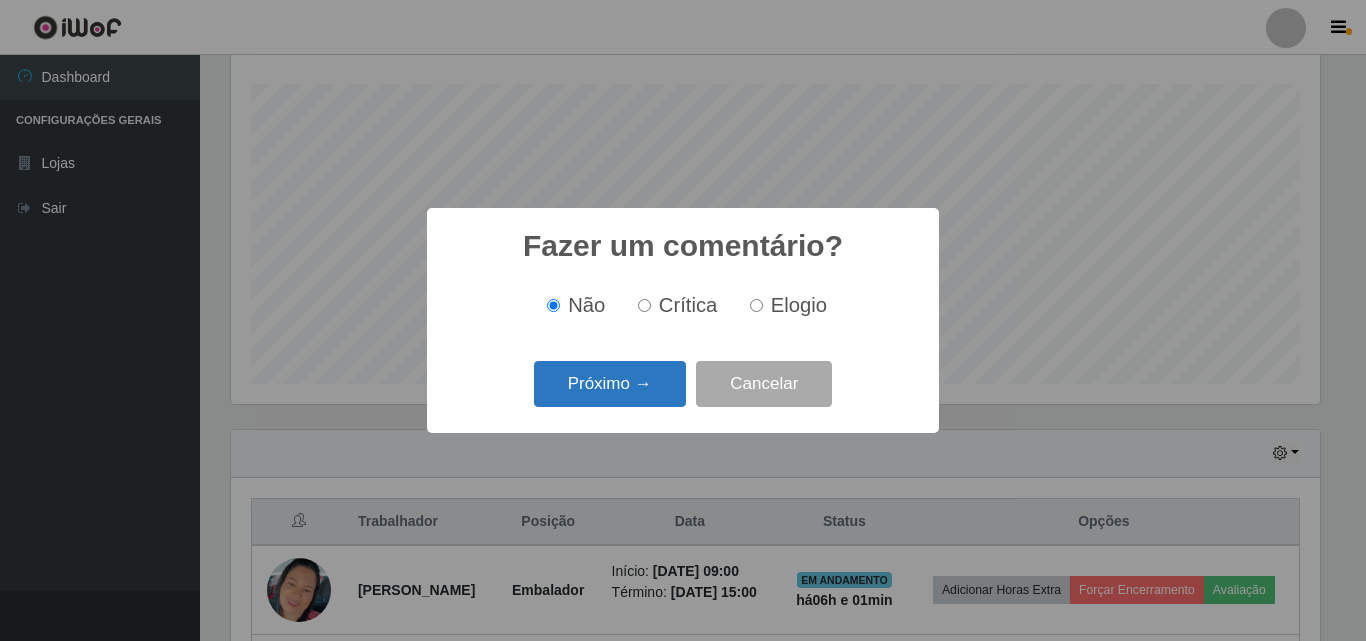 click on "Próximo →" at bounding box center (610, 384) 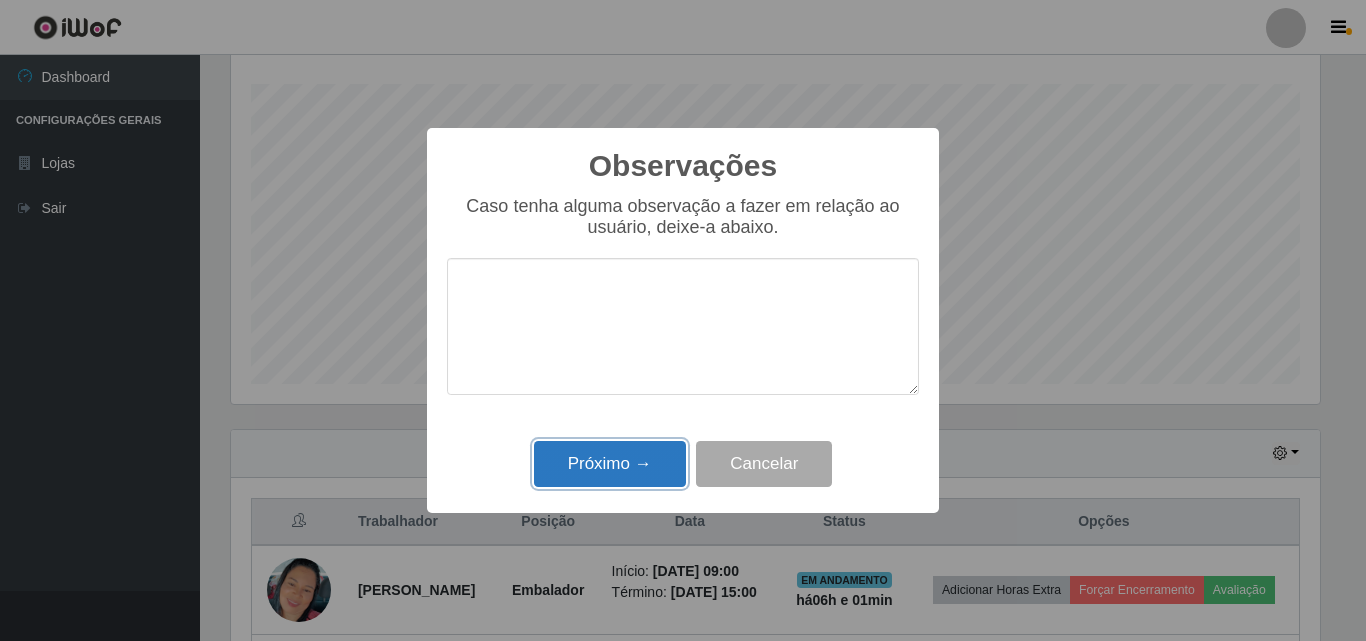 click on "Próximo →" at bounding box center [610, 464] 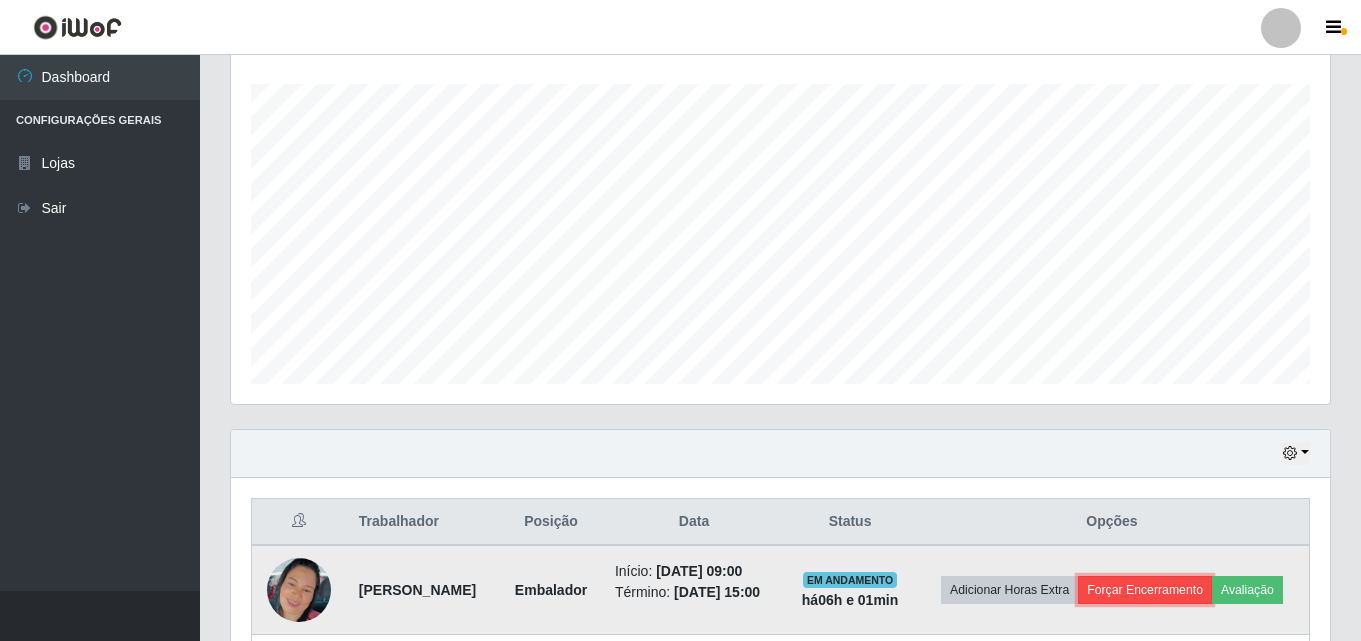 click on "Forçar Encerramento" at bounding box center (1145, 590) 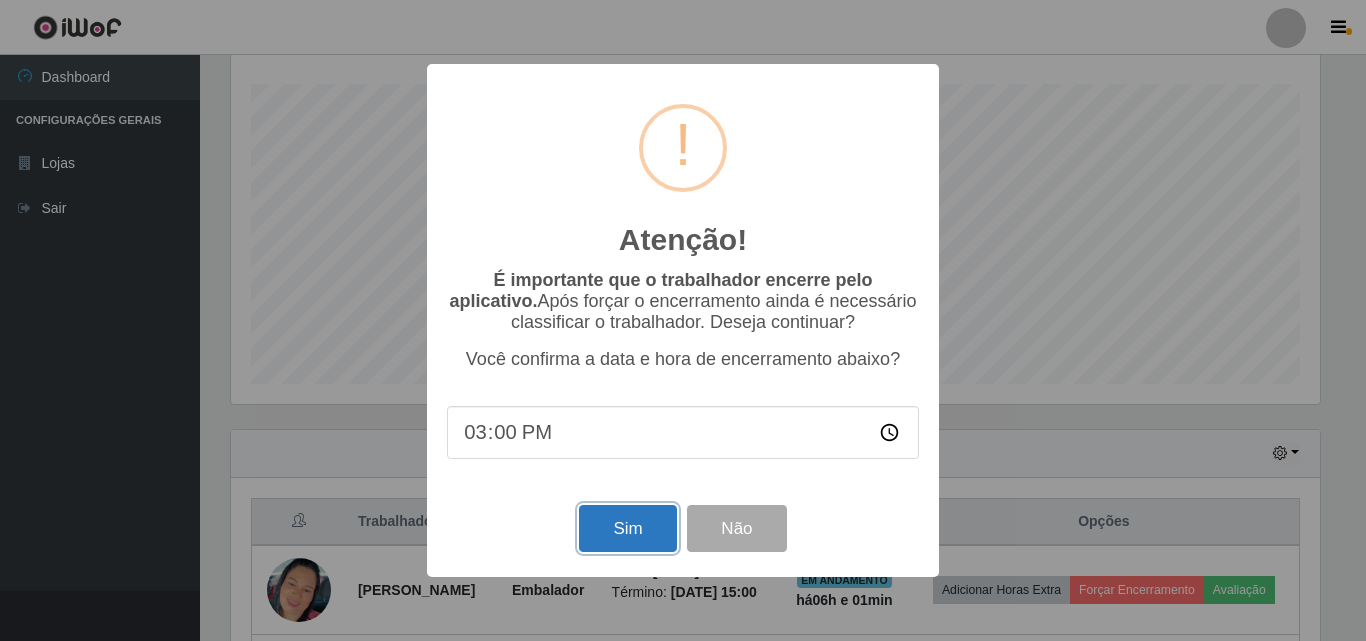 click on "Sim" at bounding box center (627, 528) 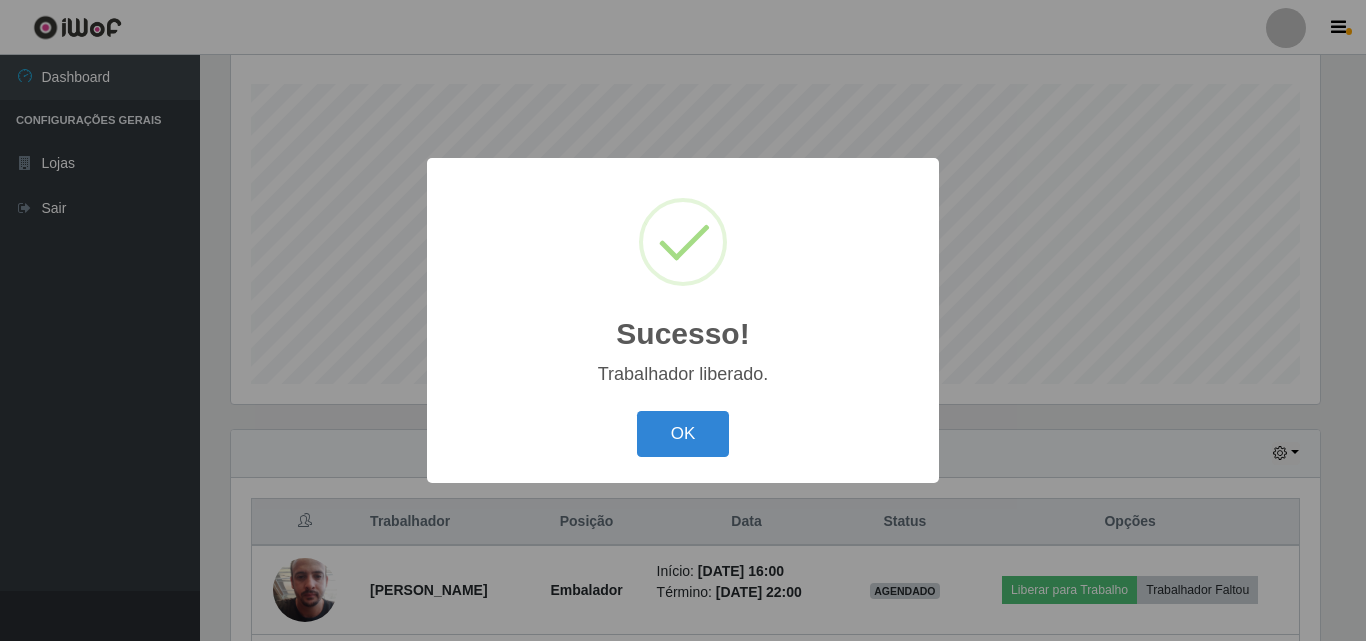 click on "OK" at bounding box center [683, 434] 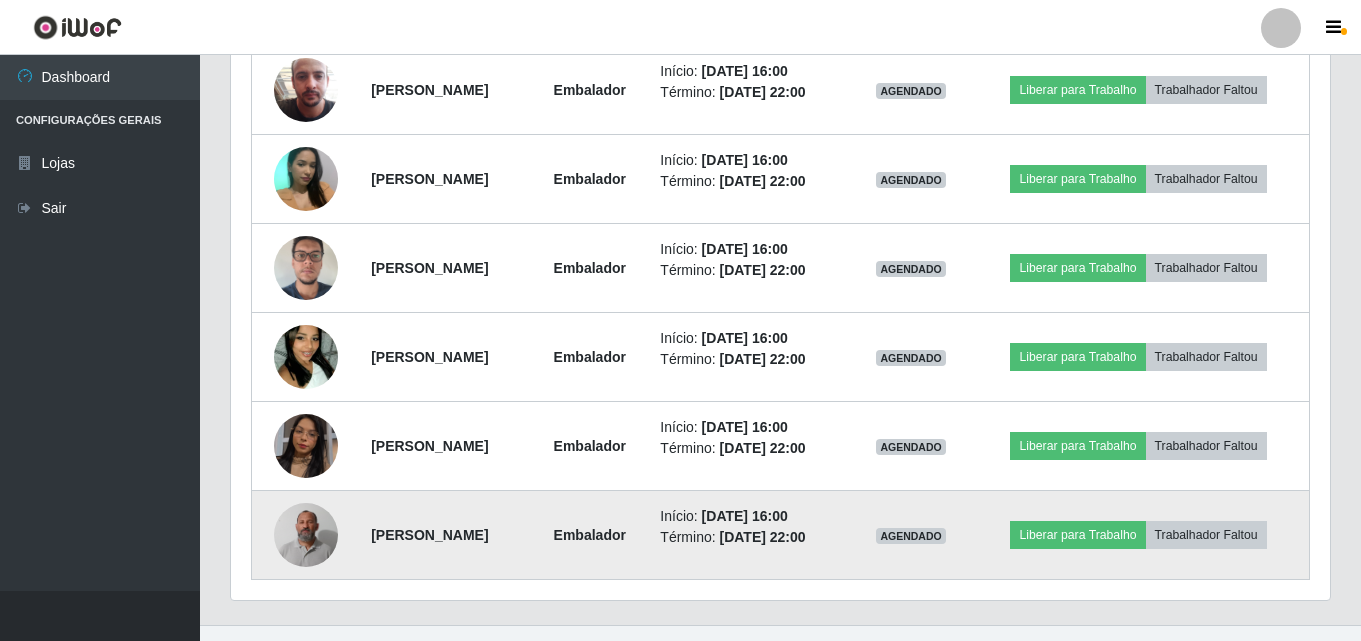 click at bounding box center [306, 535] 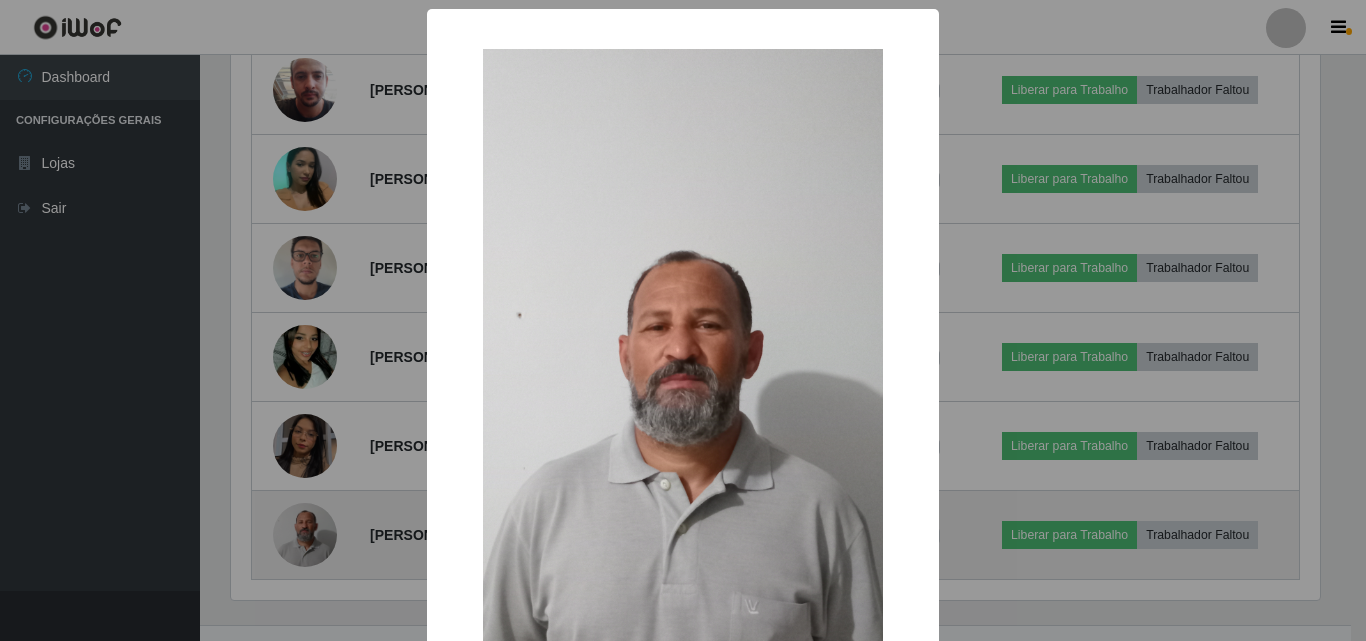 click on "× OK Cancel" at bounding box center [683, 320] 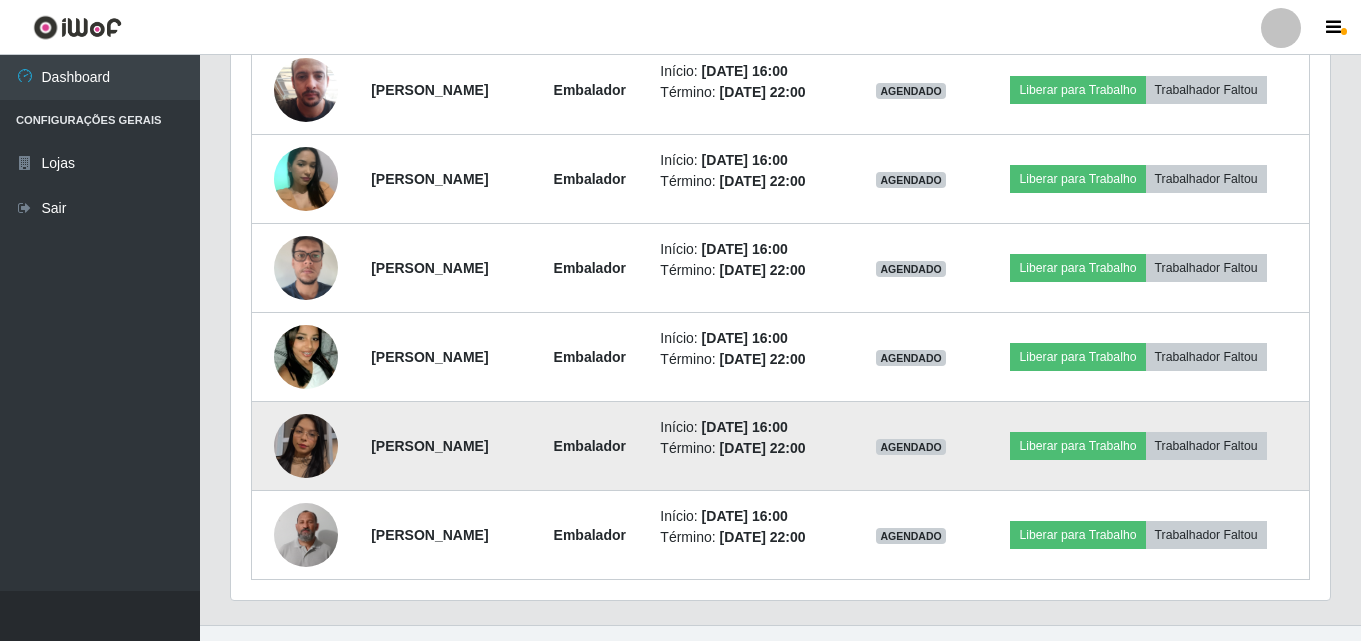 click at bounding box center (306, 446) 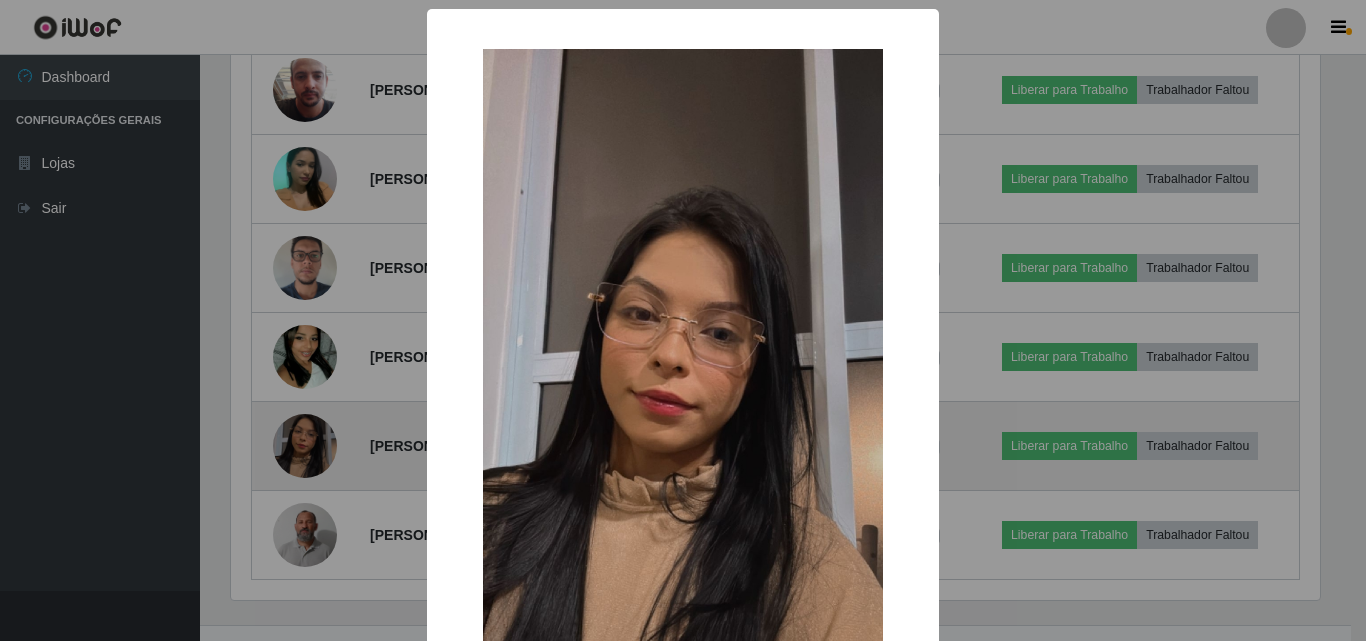 click on "× OK Cancel" at bounding box center [683, 320] 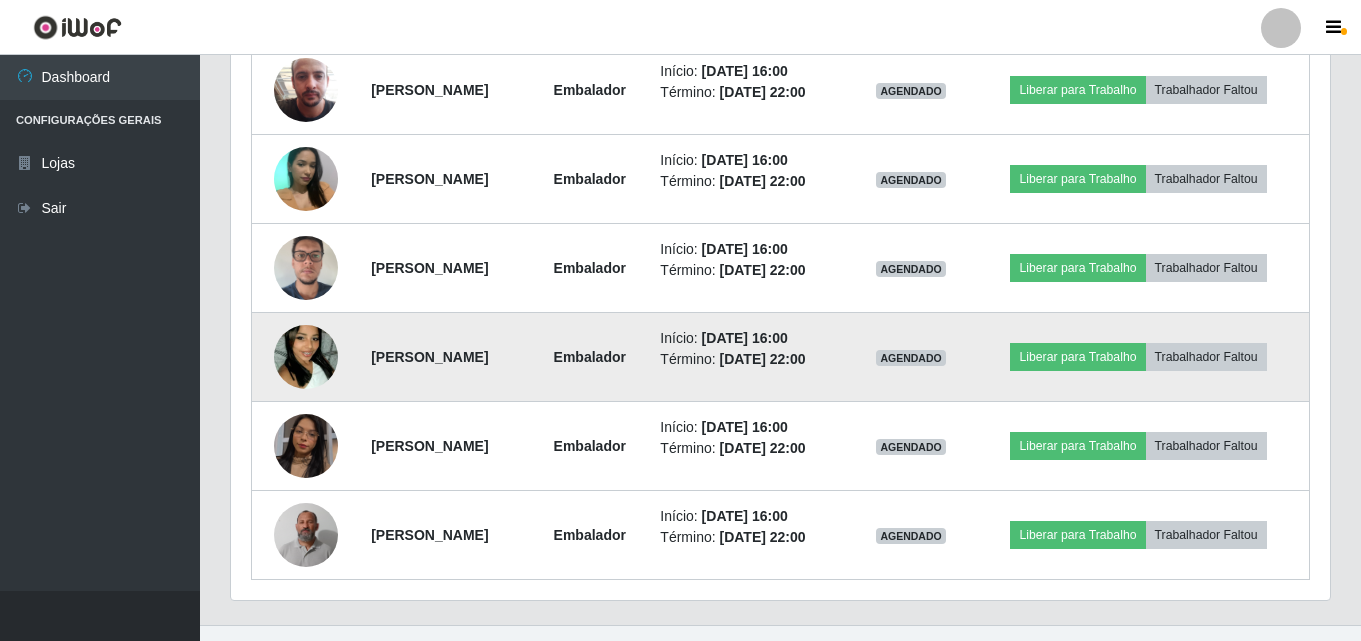 click at bounding box center [306, 357] 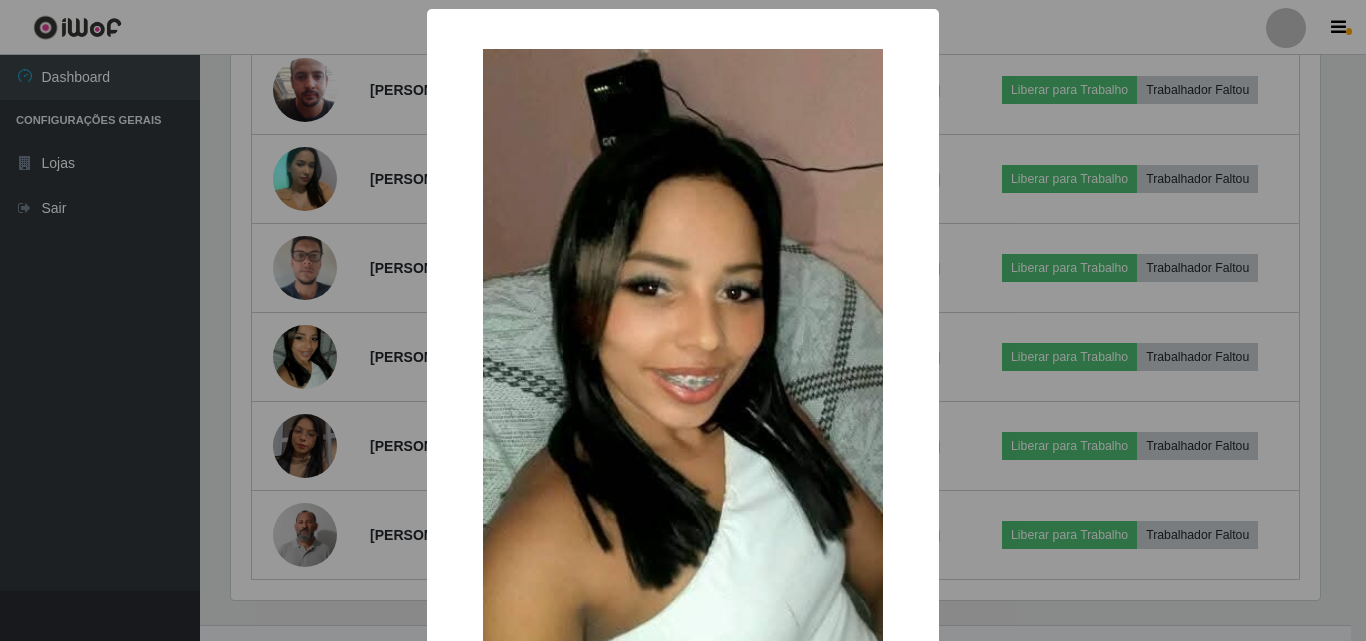 click on "× OK Cancel" at bounding box center (683, 320) 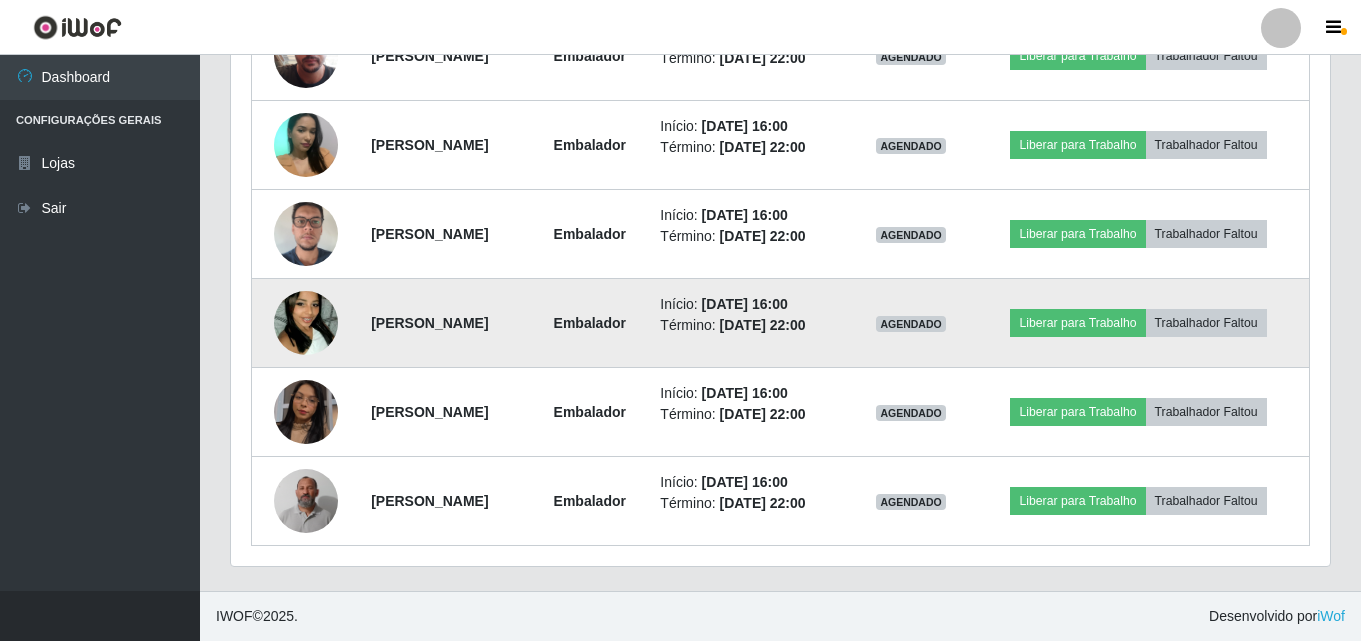 click at bounding box center [306, 323] 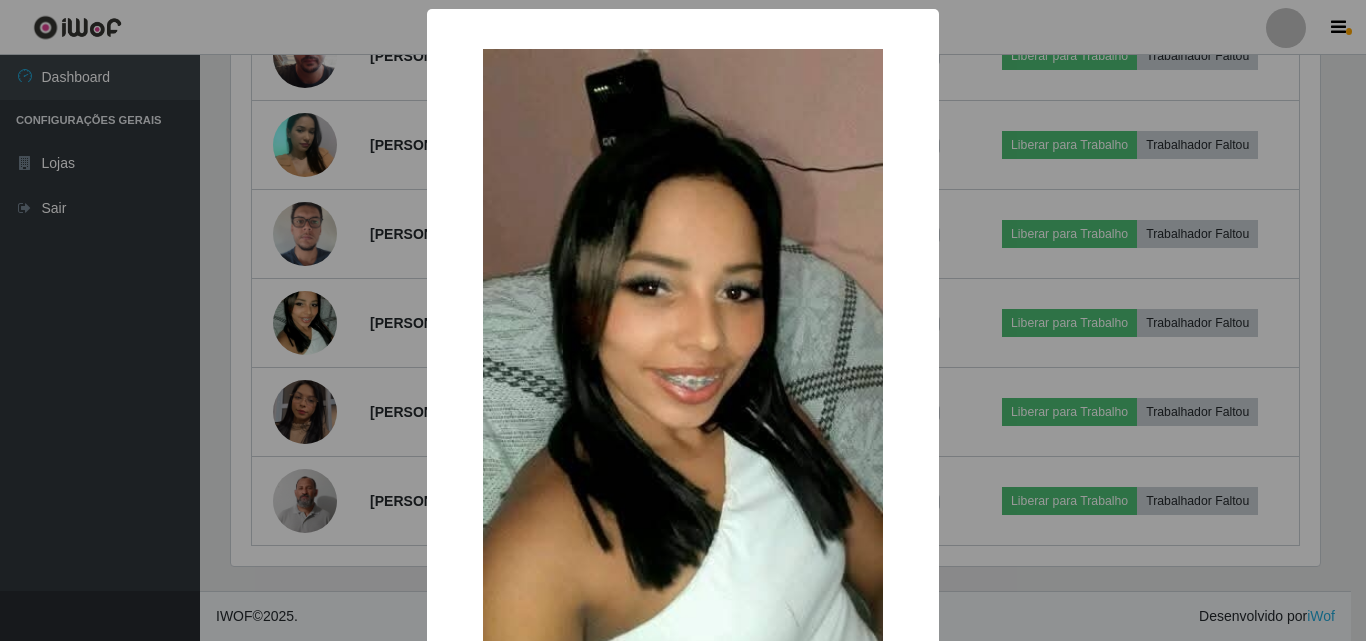 click on "× OK Cancel" at bounding box center (683, 320) 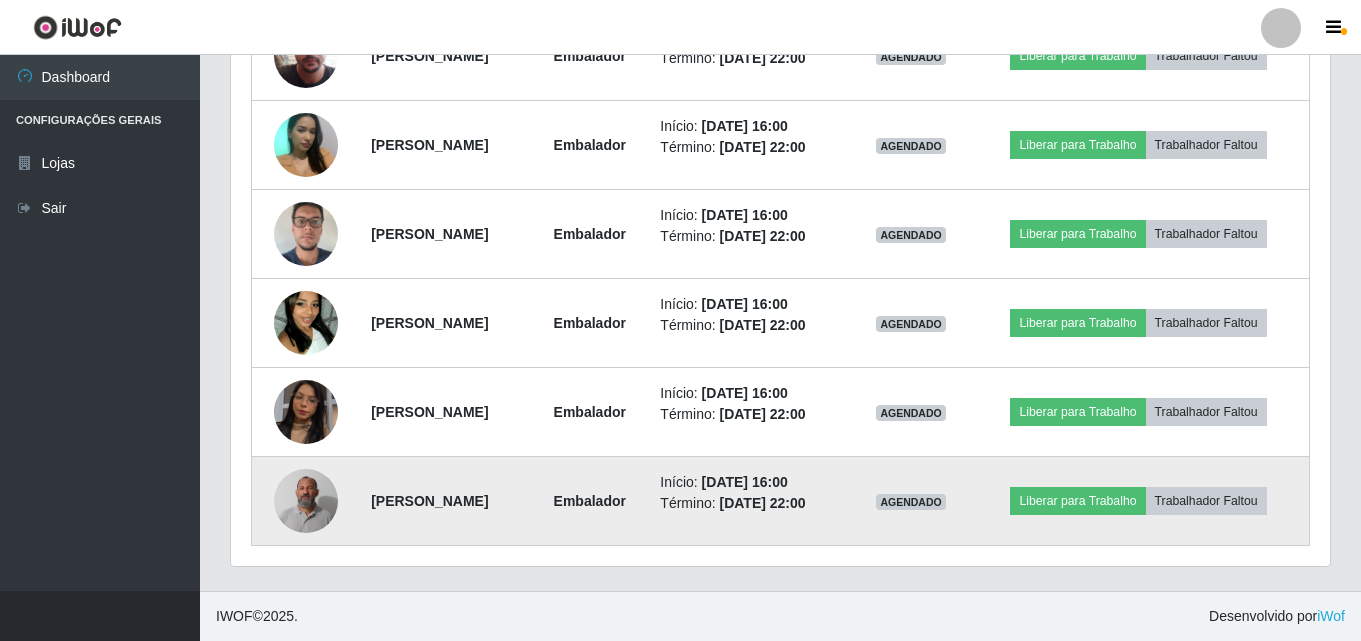 click at bounding box center (306, 501) 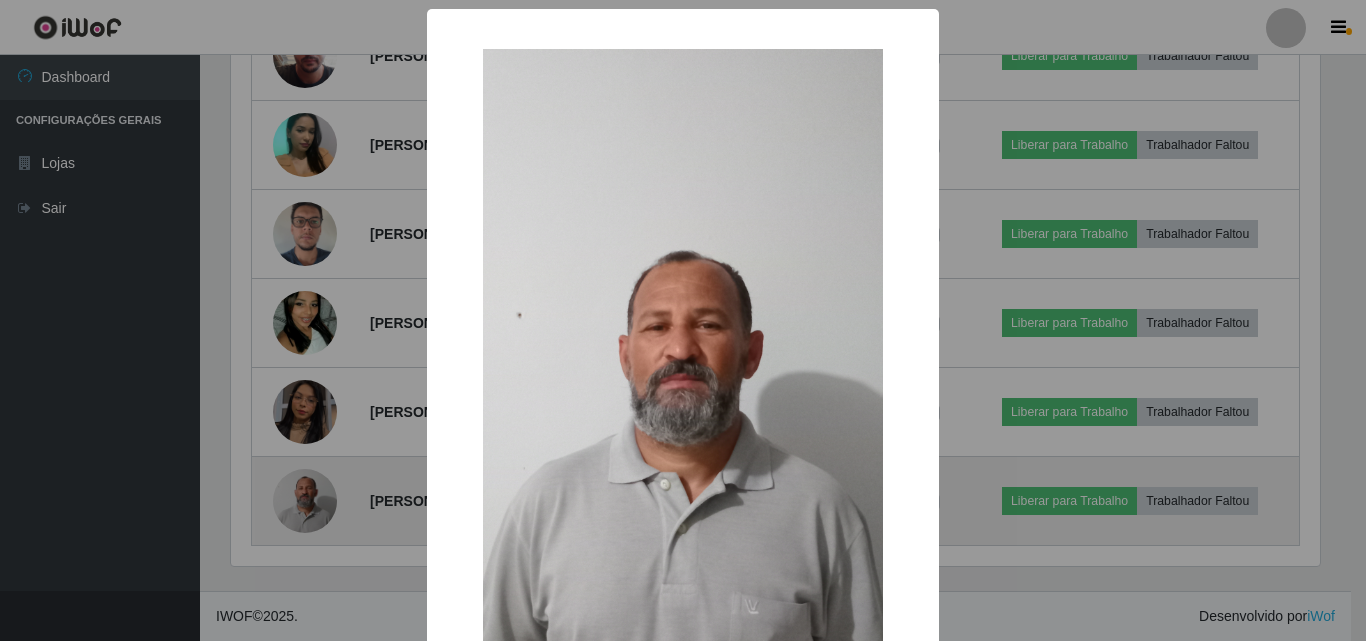 click on "× OK Cancel" at bounding box center [683, 320] 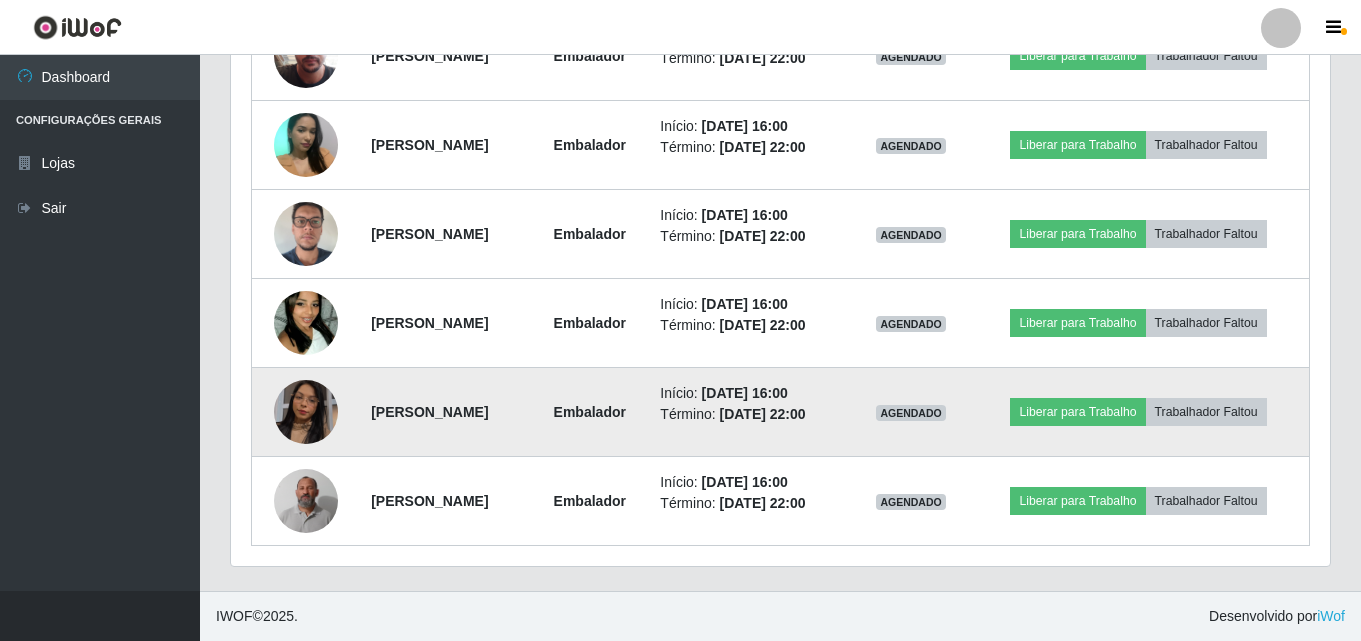 click at bounding box center [306, 412] 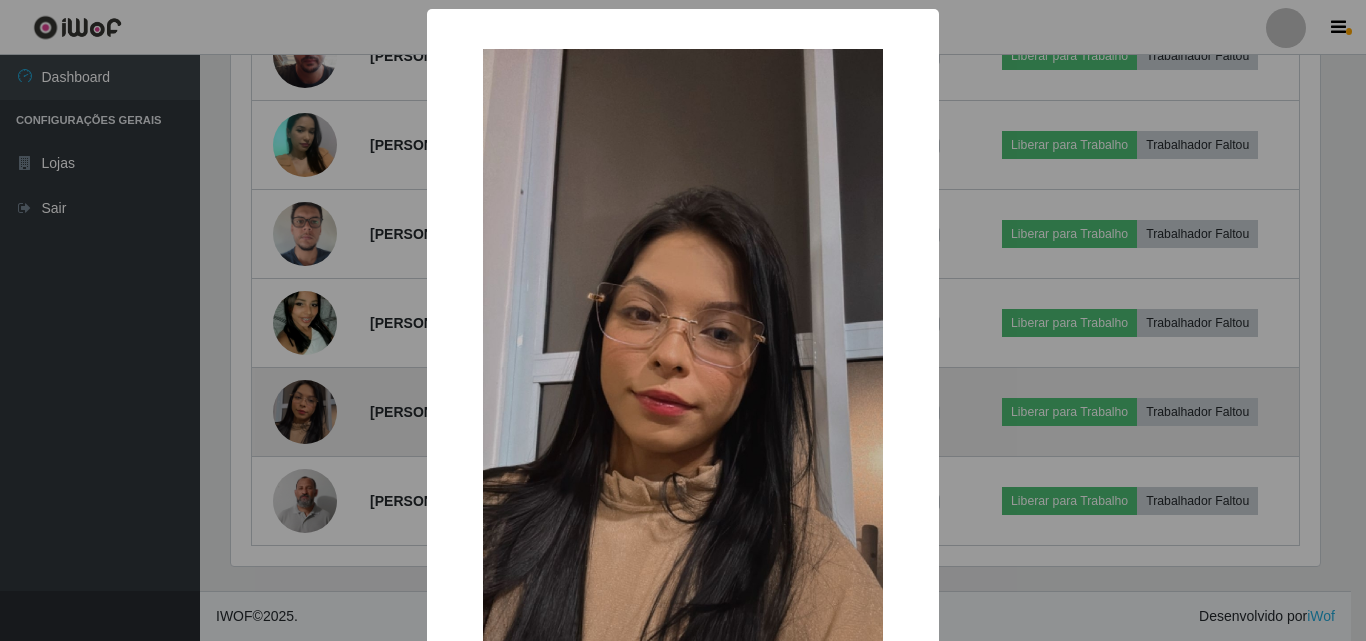 click on "× OK Cancel" at bounding box center [683, 320] 